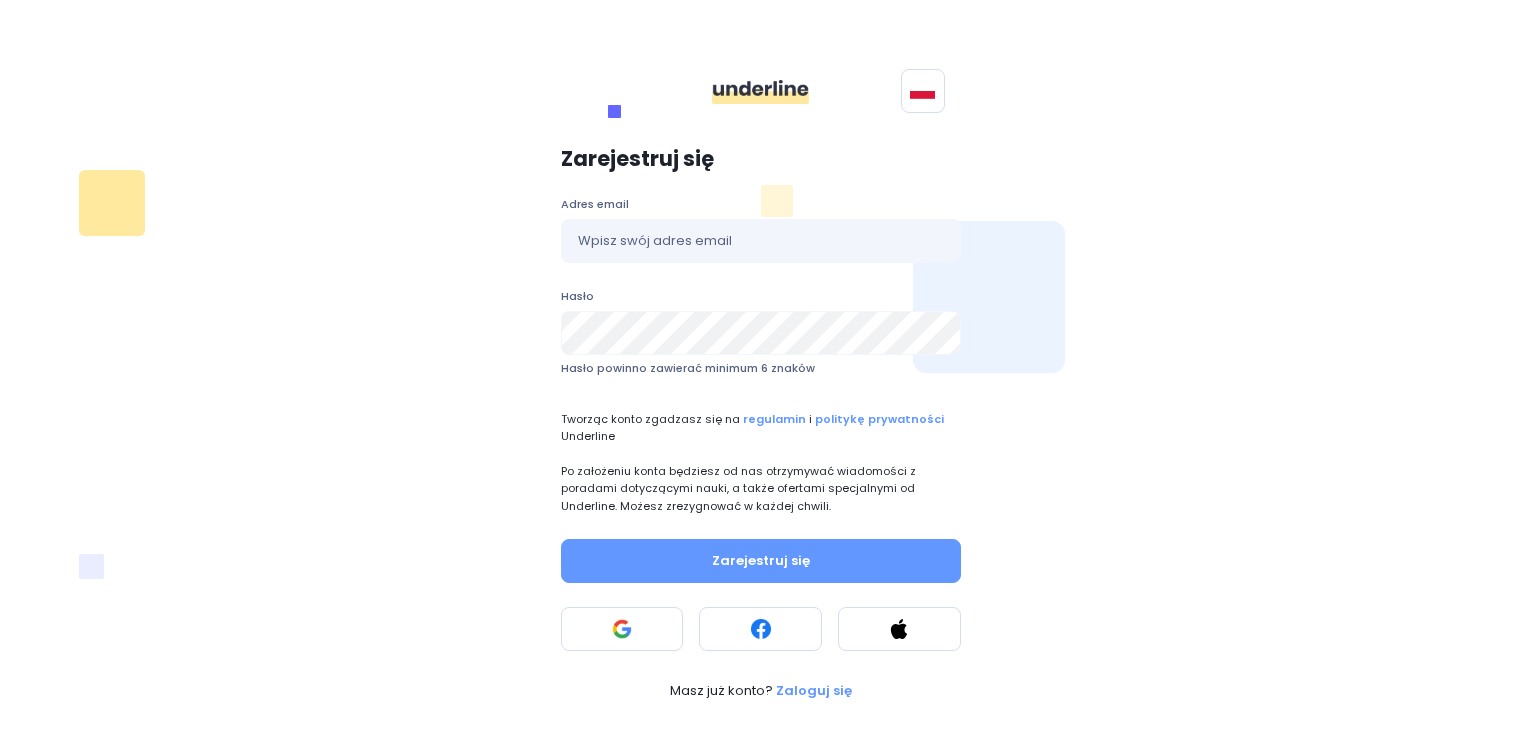 scroll, scrollTop: 0, scrollLeft: 0, axis: both 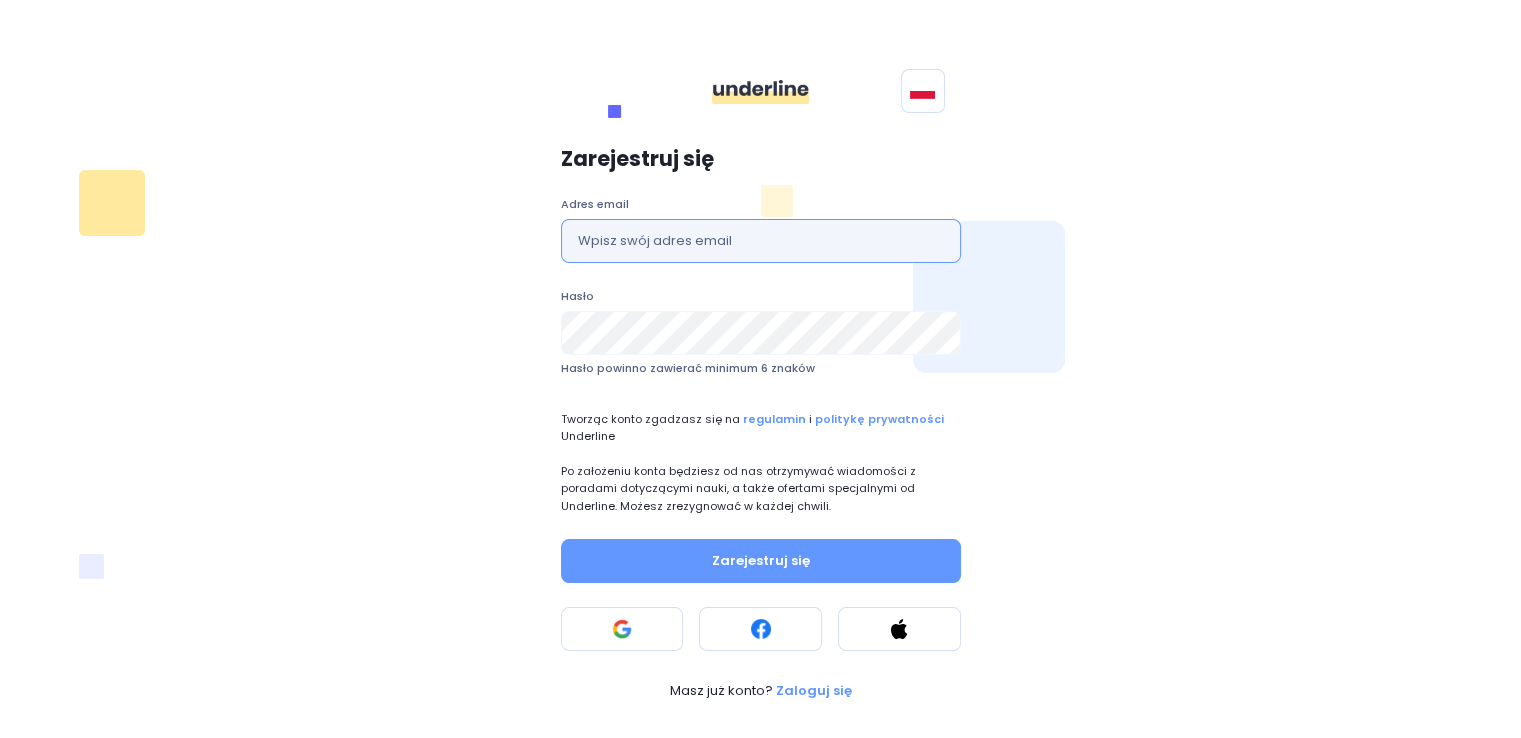 click at bounding box center [761, 241] 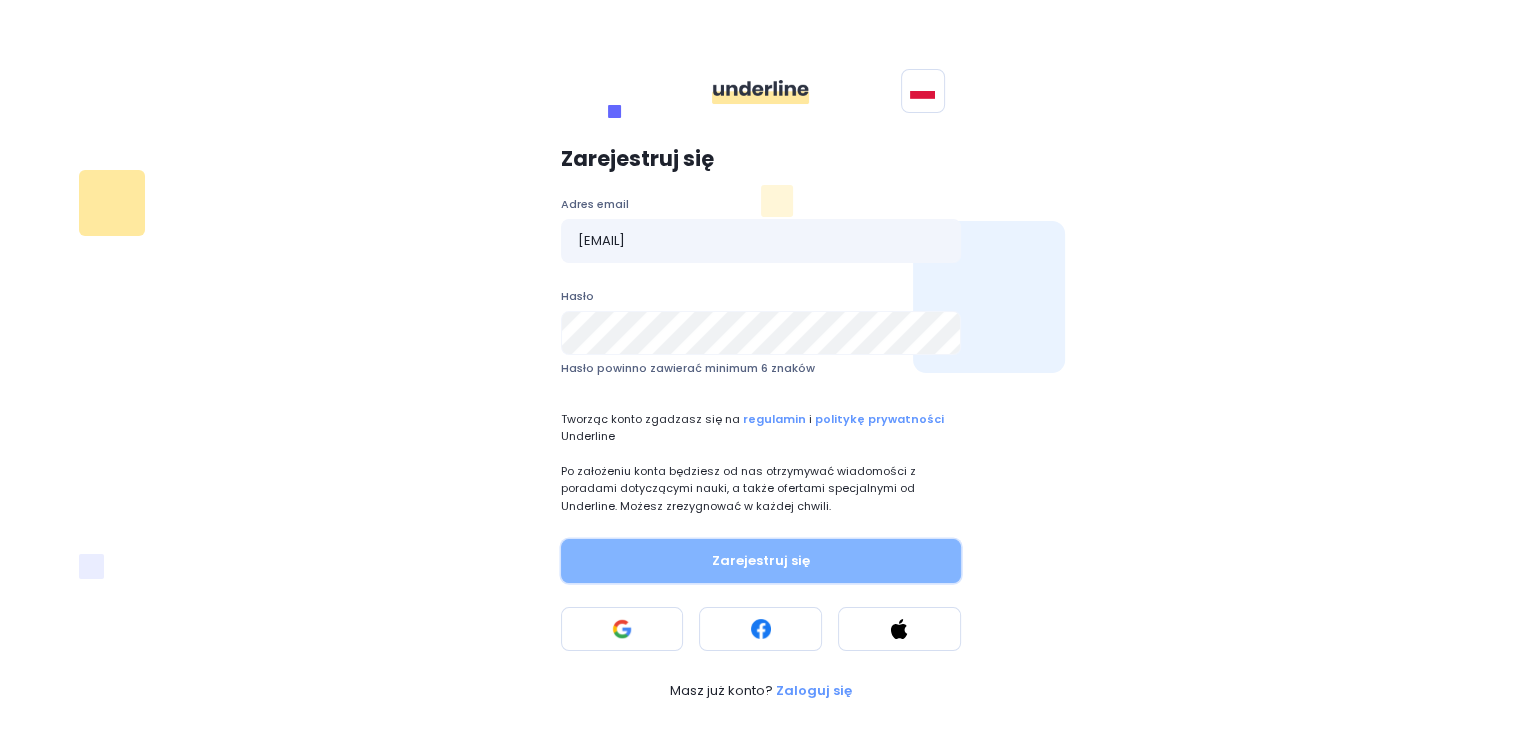 click on "Zarejestruj się" at bounding box center [761, 561] 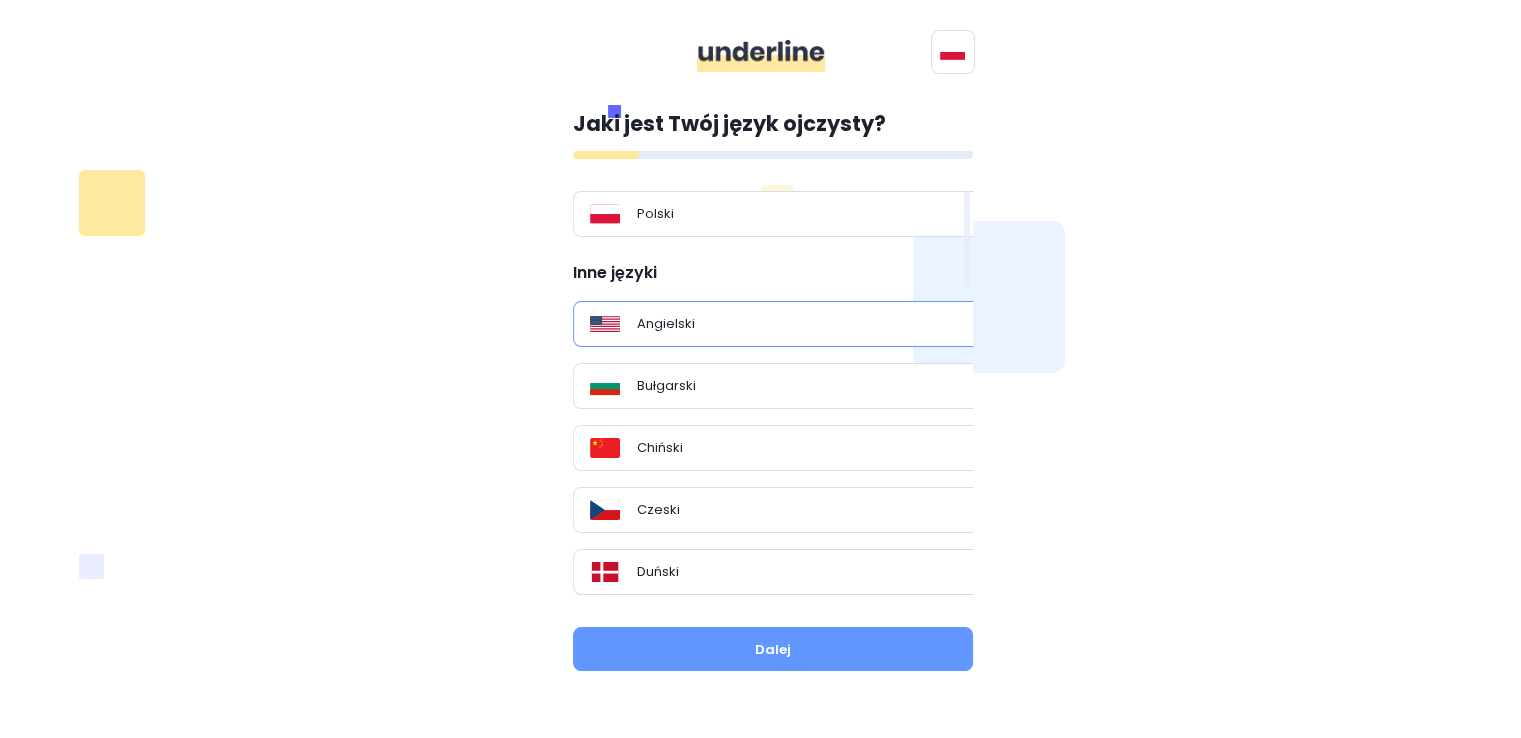 click on "Angielski" at bounding box center [780, 324] 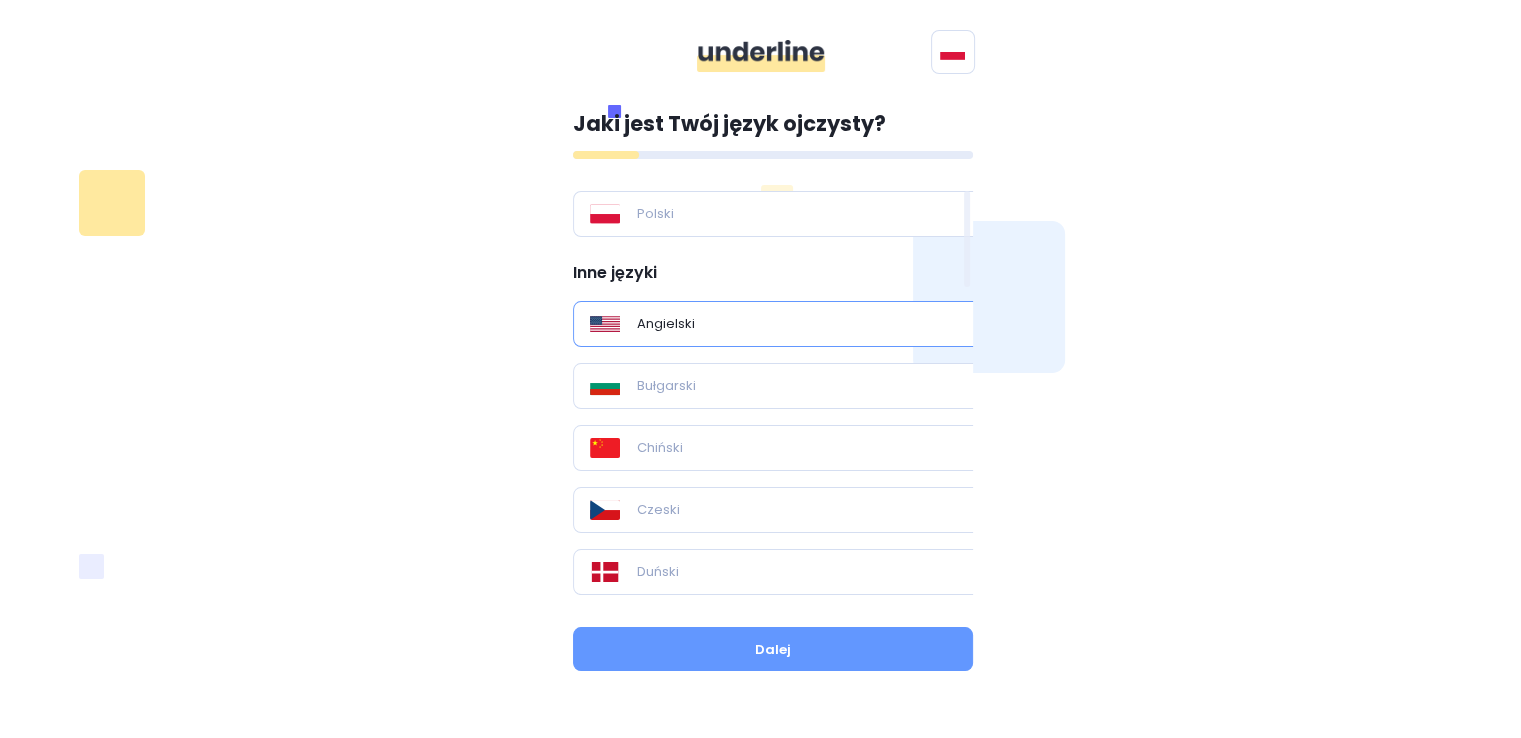 click on "Angielski" at bounding box center (780, 324) 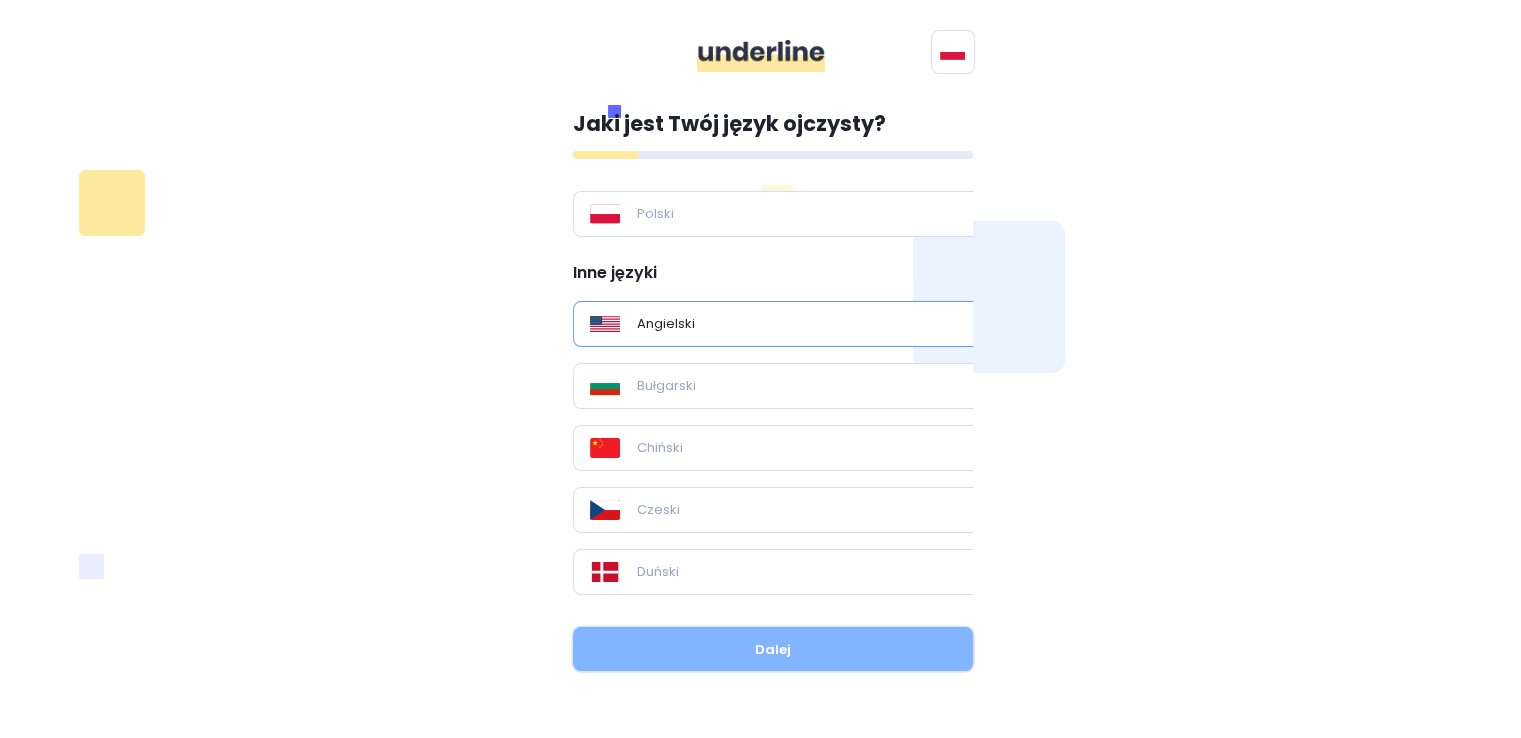 click on "Dalej" at bounding box center (773, 649) 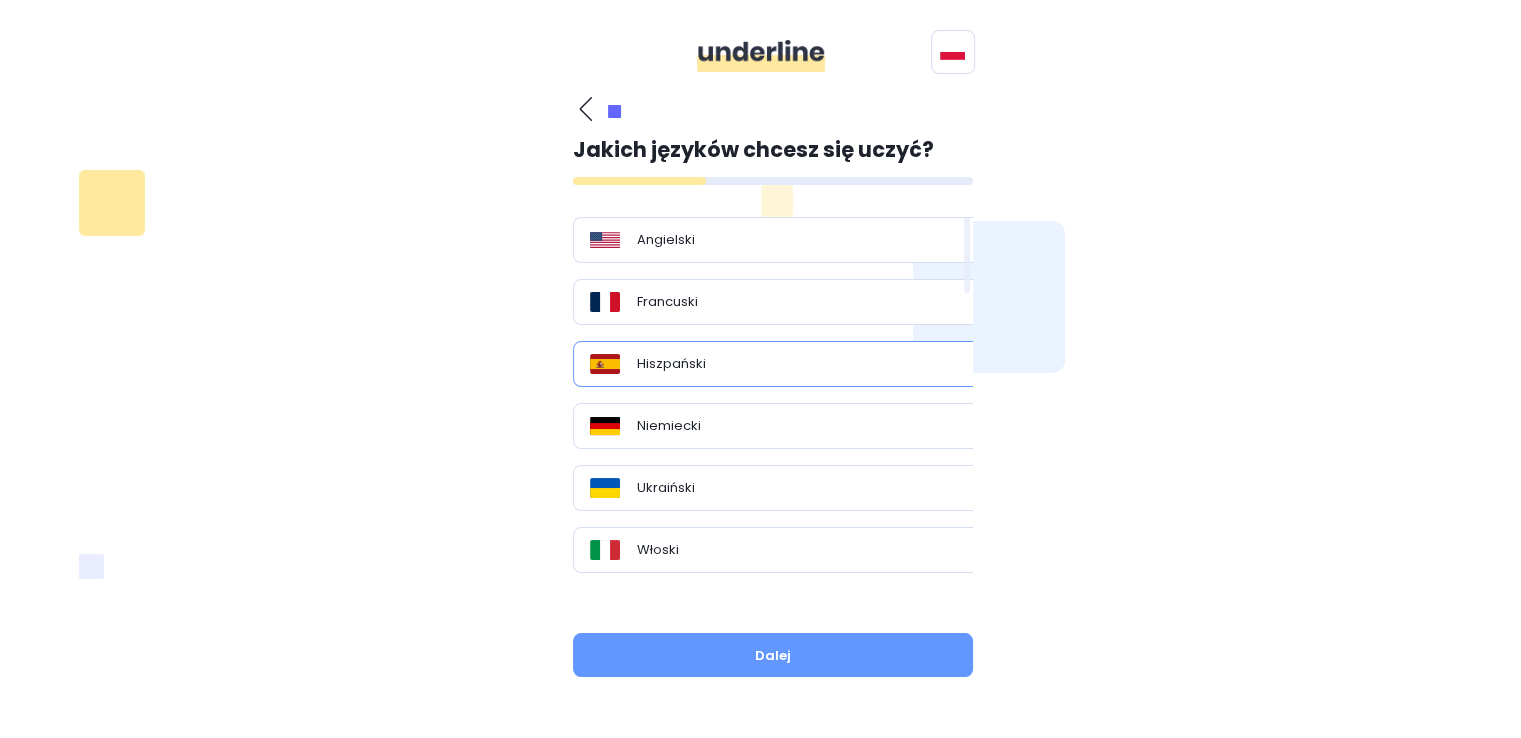 click on "Hiszpański" at bounding box center (671, 364) 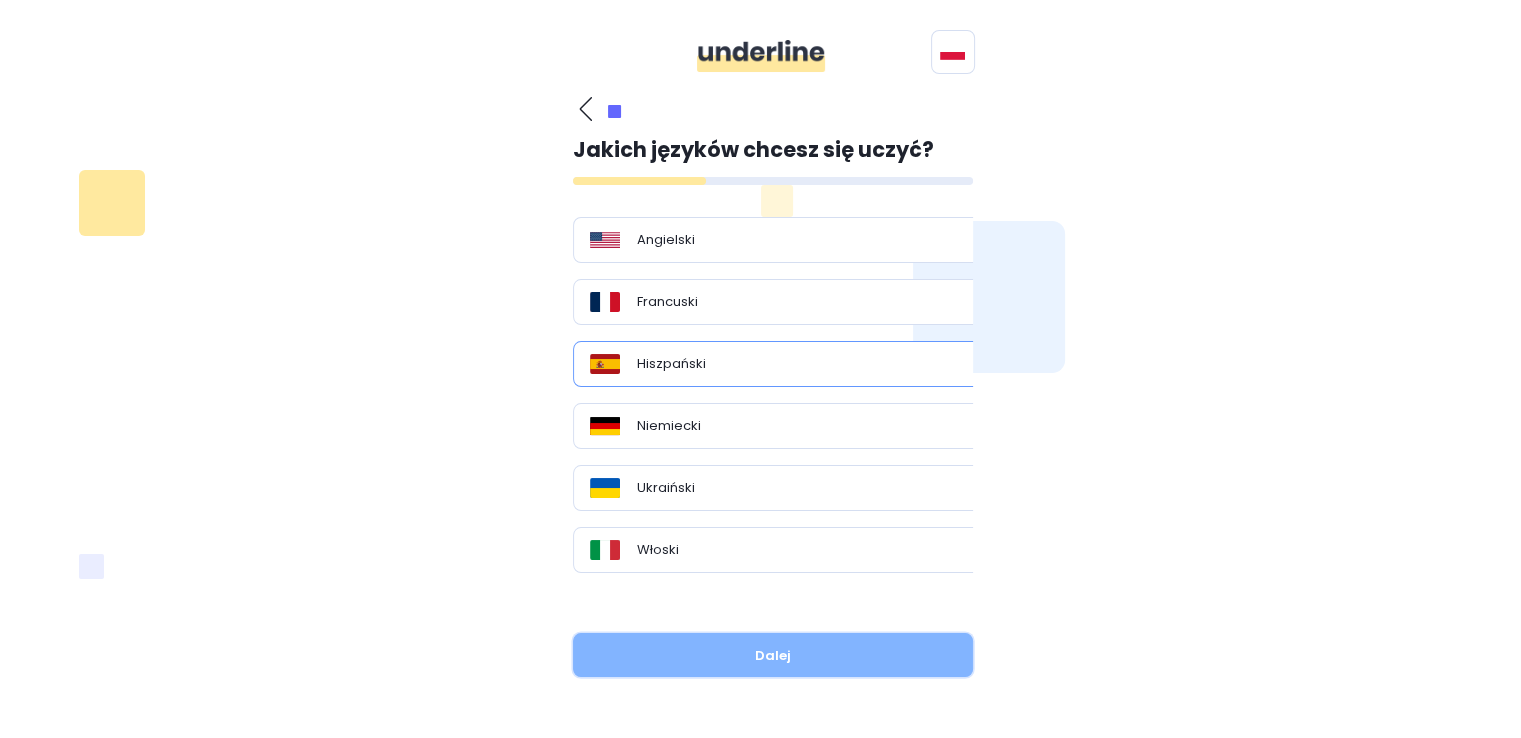 click on "Dalej" at bounding box center (773, 655) 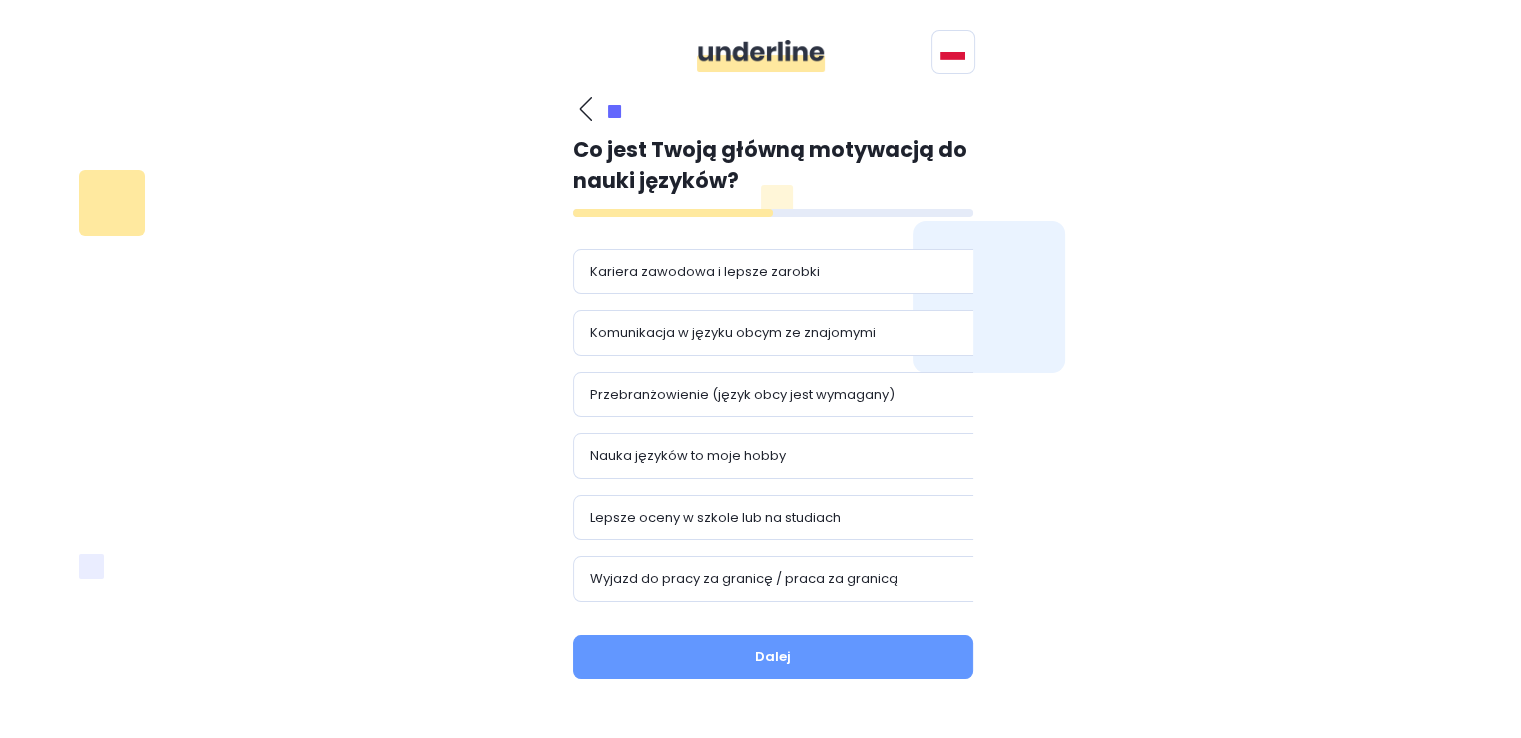 click on "Jaki jest Twój język ojczysty? Polski Inne języki Angielski Bułgarski Chiński Czeski Duński Estoński Fiński Francuski Grecki Hiszpański Holenderski Japoński Litewski Łotewski Niemiecki Norweski Polski Portugalski Romanski Rosyjski Słowacki Słoweński Szwedzki Ukraiński Węgierski Włoski Dalej Jakich języków chcesz się uczyć? Angielski Francuski Hiszpański Niemiecki Ukraiński Włoski Inne języki Bułgarski Chiński Czeski Duński Estoński Fiński Francuski Grecki Hiszpański Holenderski Japoński Litewski Łotewski Niemiecki Norweski Polski Portugalski Romanski Rosyjski Słowacki Słoweński Szwedzki Ukraiński Węgierski Włoski Dalej Co jest Twoją główną motywacją do nauki języków? Kariera zawodowa i lepsze zarobki Komunikacja w języku obcym ze znajomymi Przebranżowienie (język obcy jest wymagany) Nauka języków to moje hobby Lepsze oceny w szkole lub na studiach Wyjazd do pracy za granicę / praca za granicą Wymiana zagraniczna Dalej Hiszpański A1/A2 B1/B2 C1/C2 Dalej" at bounding box center [761, 395] 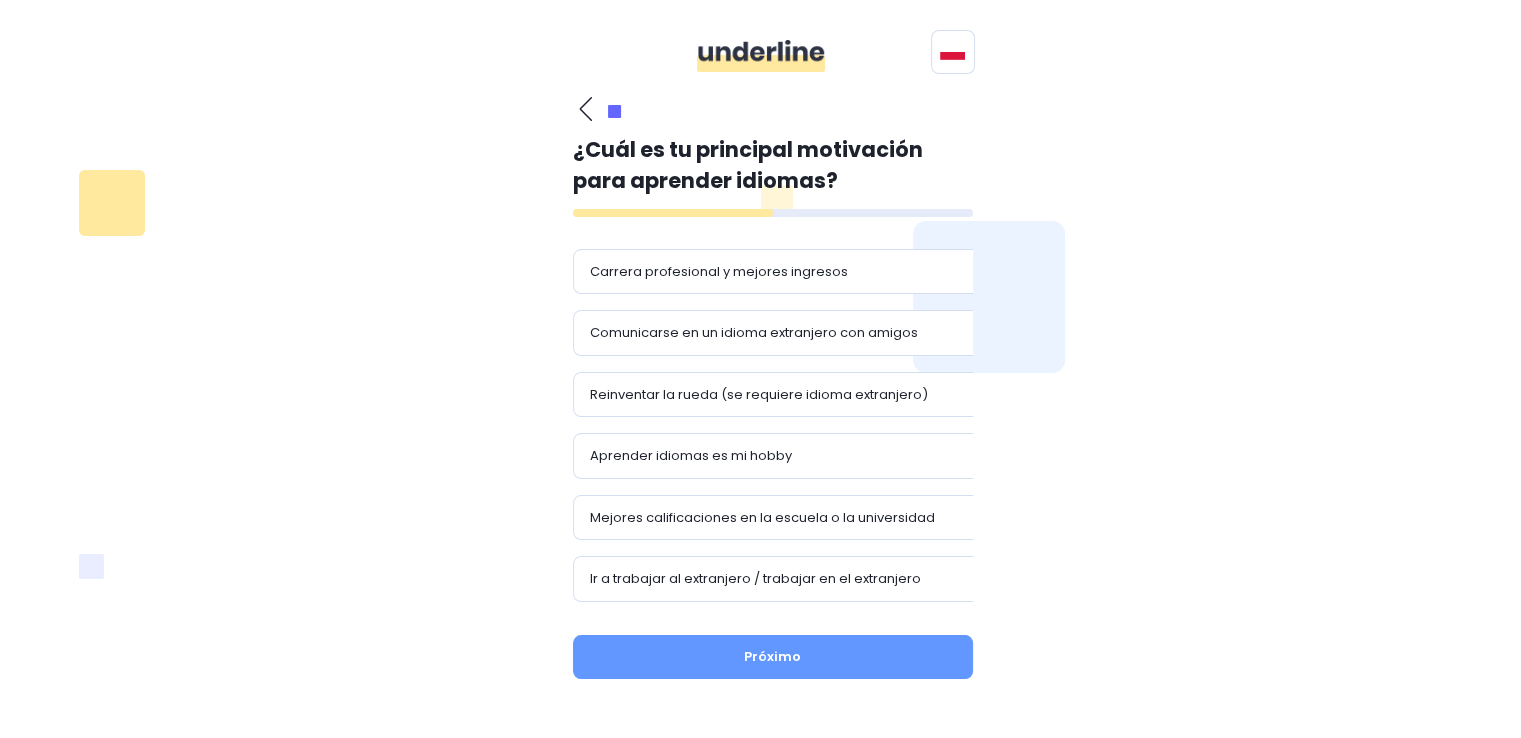 click on "¿Cual es tu lengua materna? Polaco Otros idiomas Inglés búlgaro Chino checo danés estonio finlandés Francés Griego Español Holandés japonés lituano letón Alemán noruego Polaco portugués románico ruso eslovaco esloveno sueco ucranio húngaro italiano Próximo ¿Qué idiomas quieres aprender? Inglés Francés Español Alemán ucranio italiano Otros idiomas búlgaro Chino checo danés estonio finlandés Francés Griego Español Holandés japonés lituano letón Alemán noruego Polaco portugués románico ruso eslovaco esloveno sueco ucranio húngaro italiano Próximo ¿Cuál es tu principal motivación para aprender idiomas? Carrera profesional y mejores ingresos Comunicarse en un idioma extranjero con amigos Reinventar la rueda (se requiere idioma extranjero) Aprender idiomas es mi hobby Mejores calificaciones en la escuela o la universidad Ir a trabajar al extranjero / trabajar en el extranjero Divisas Próximo ¿Cuál es tu nivel del idioma que quieres aprender? Español A1/A2 B1/B2 C1/C2 juego" at bounding box center (761, 395) 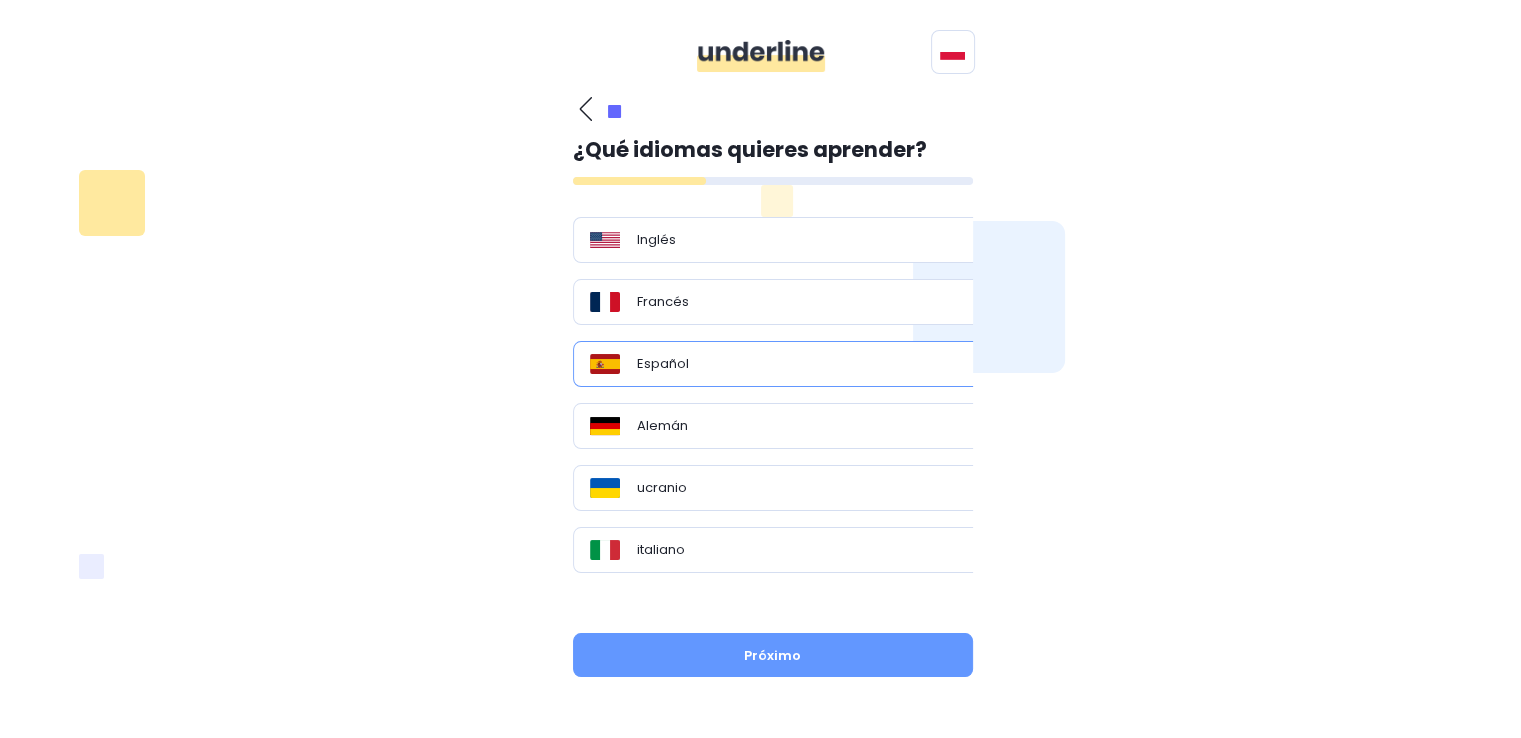 click at bounding box center [585, 109] 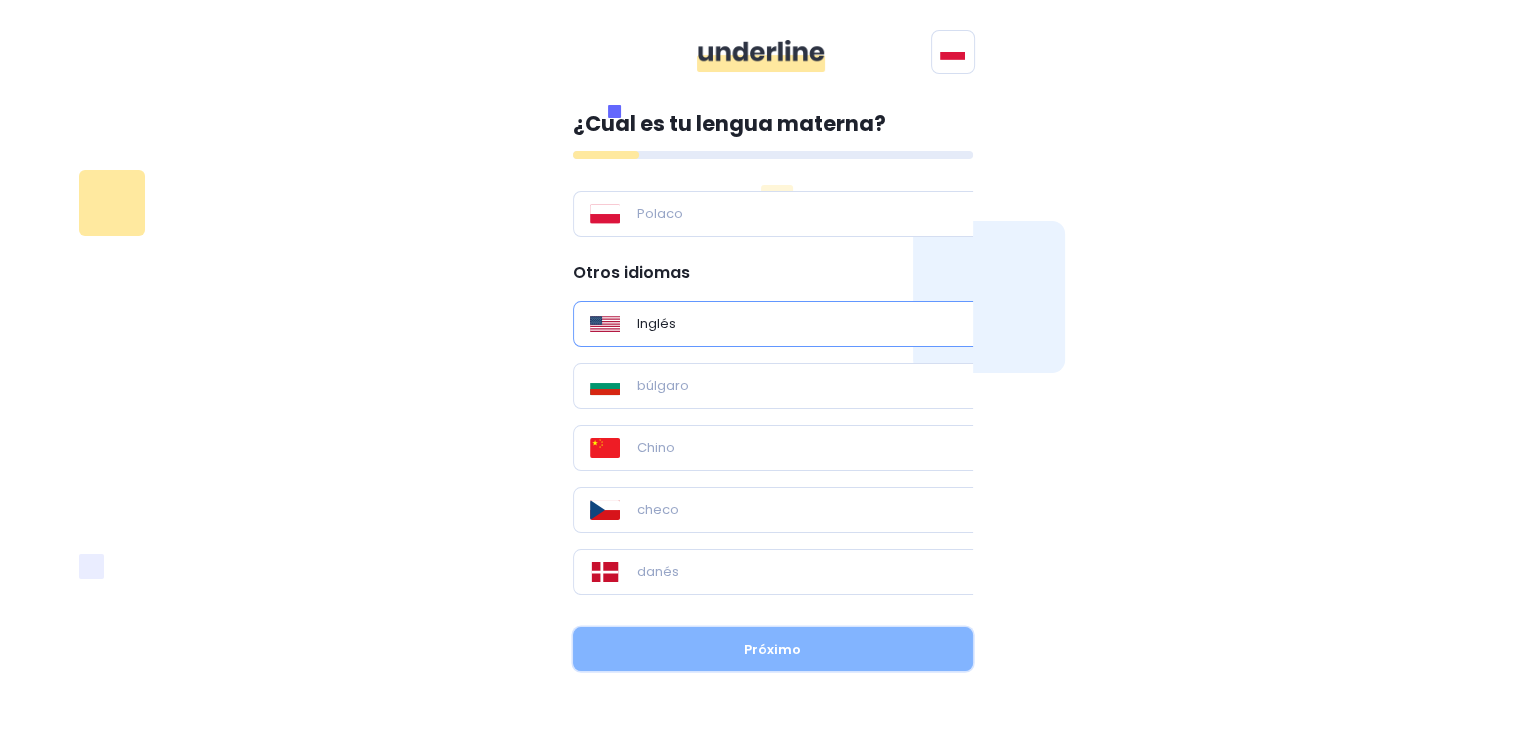 click on "Próximo" at bounding box center [773, 649] 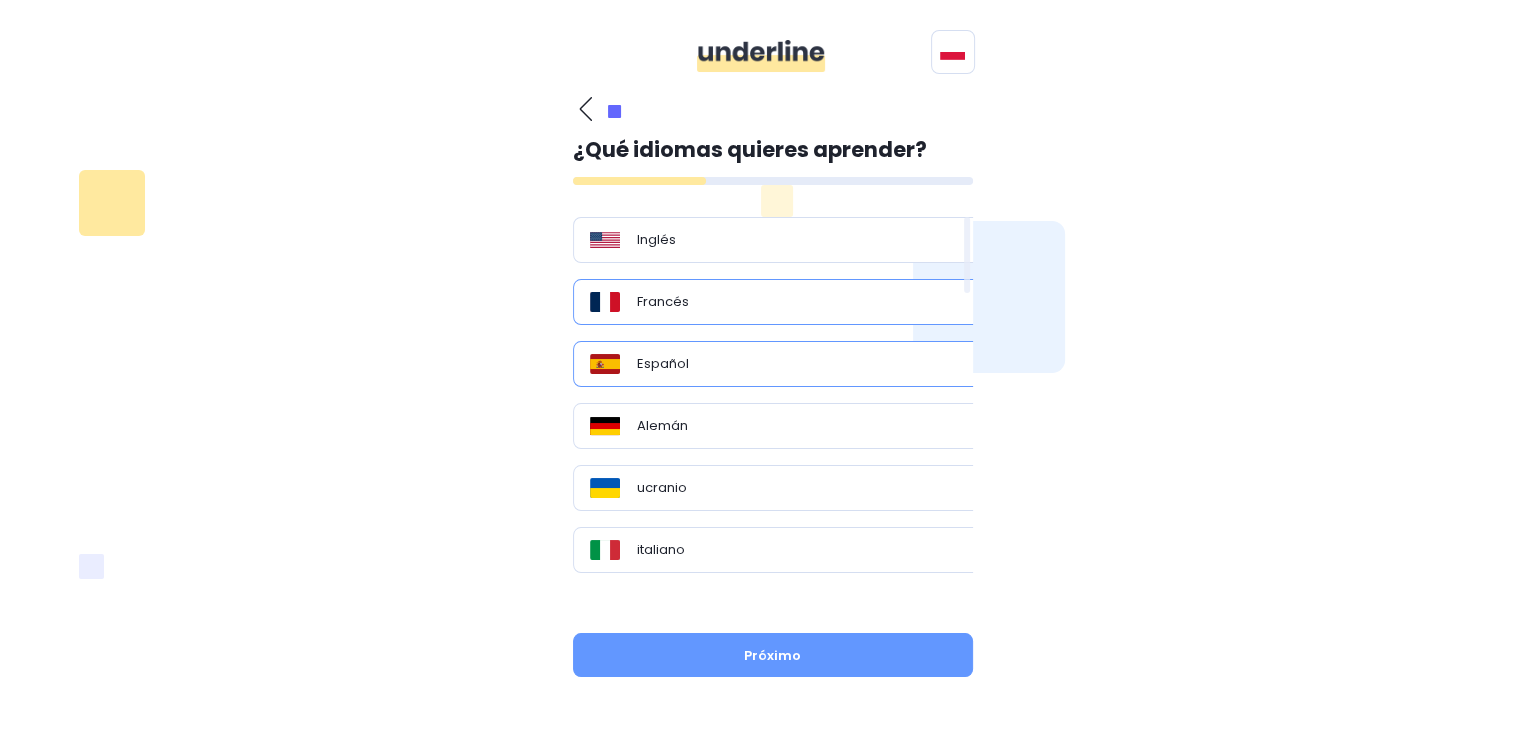 click on "Francés" at bounding box center (780, 302) 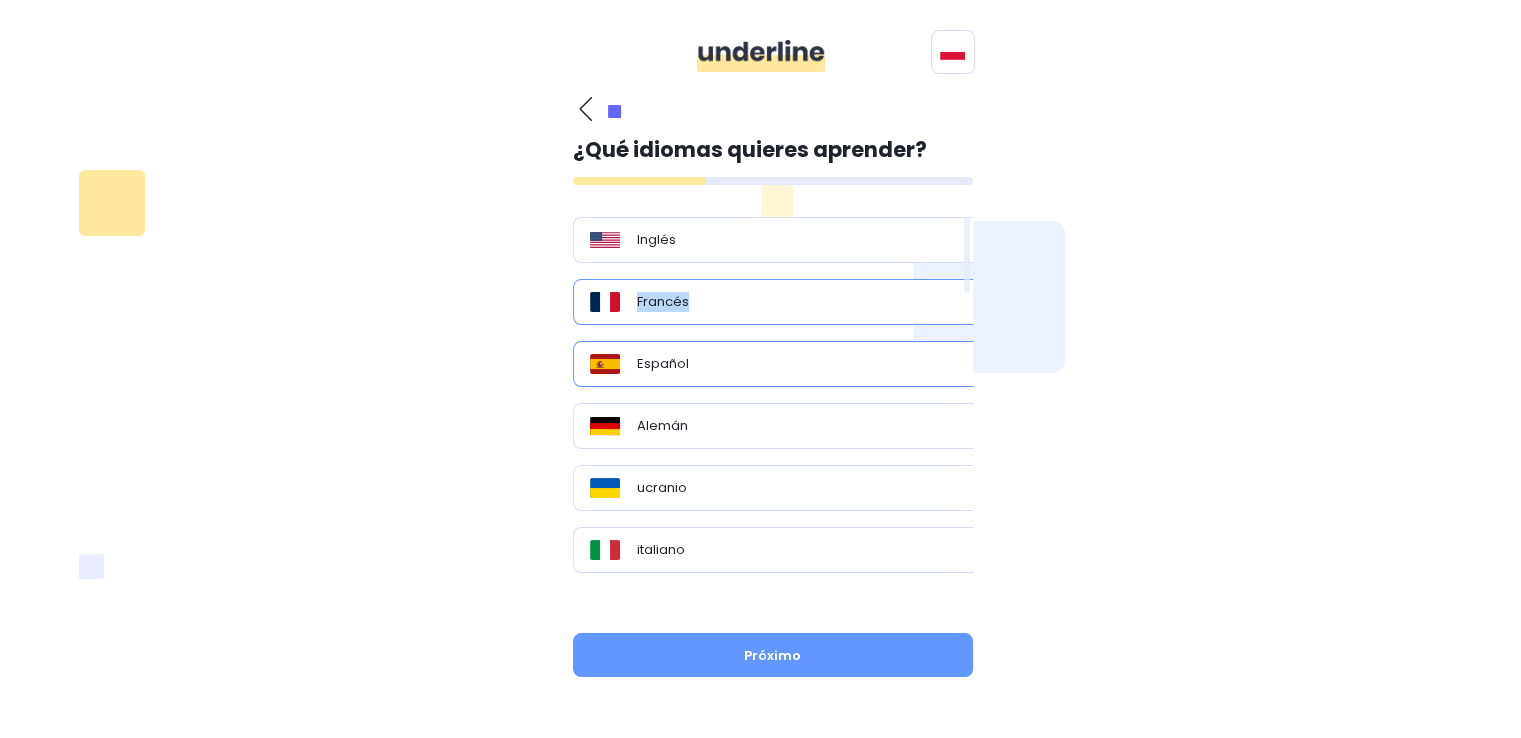 click on "Francés" at bounding box center (663, 301) 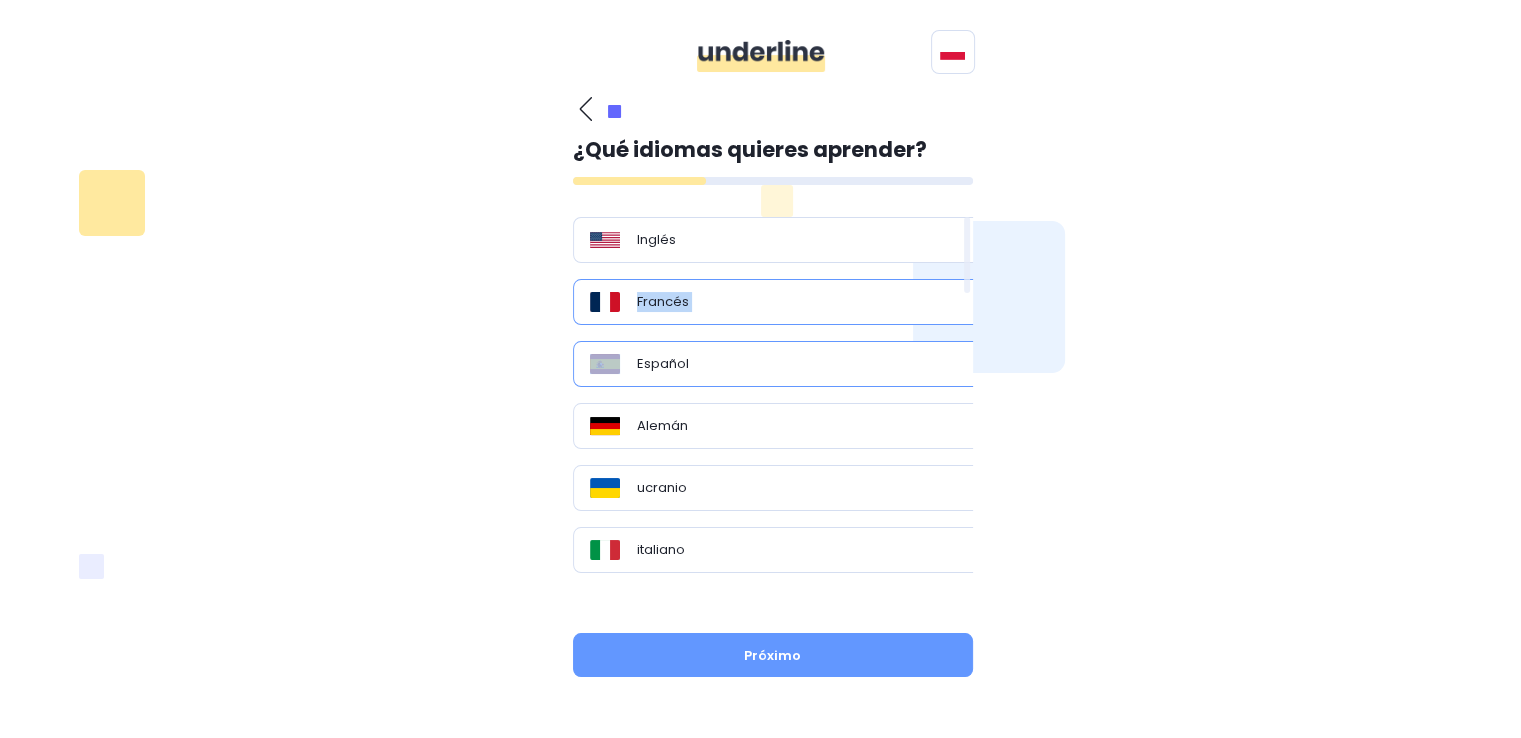 click on "Francés" at bounding box center (663, 301) 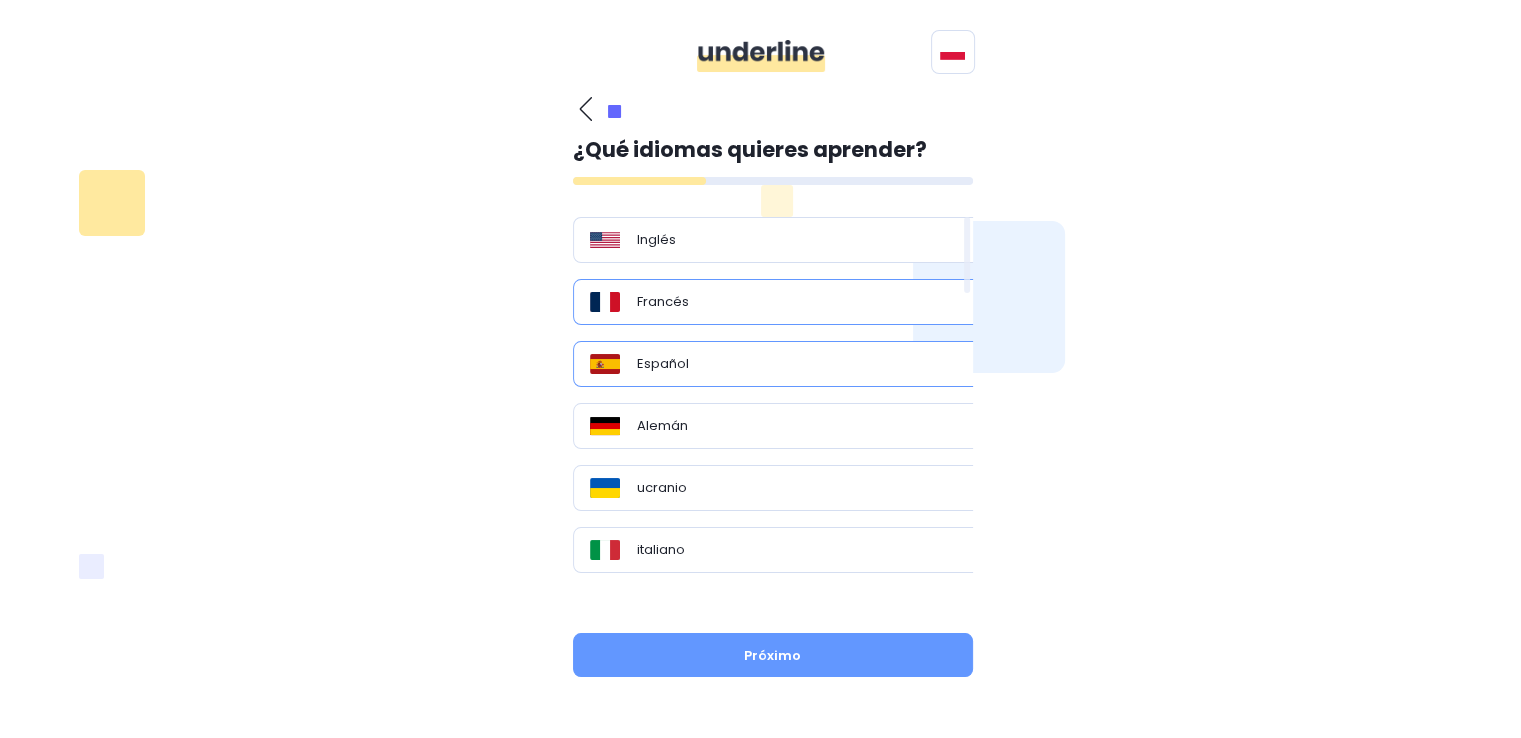 click at bounding box center [605, 364] 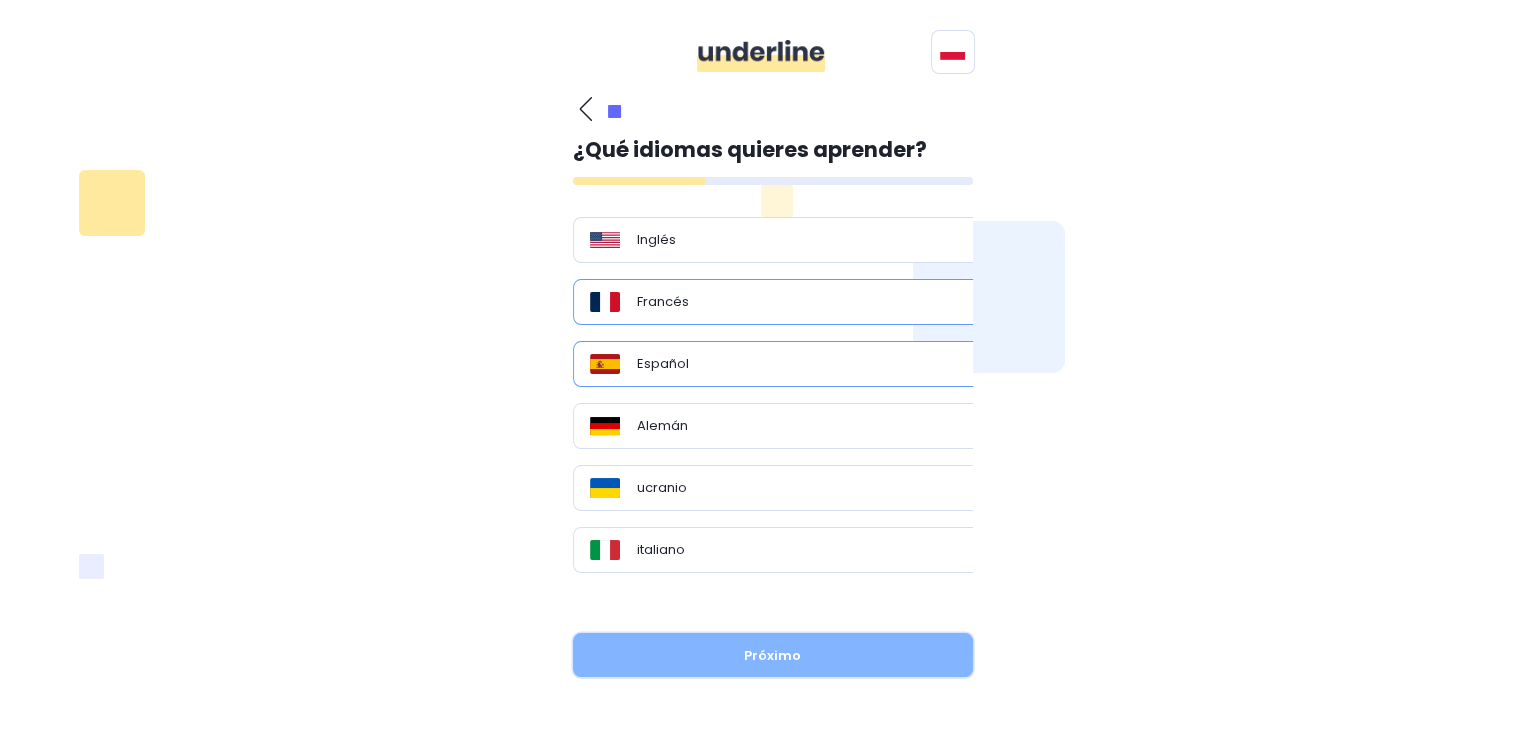 click on "Próximo" at bounding box center [772, 655] 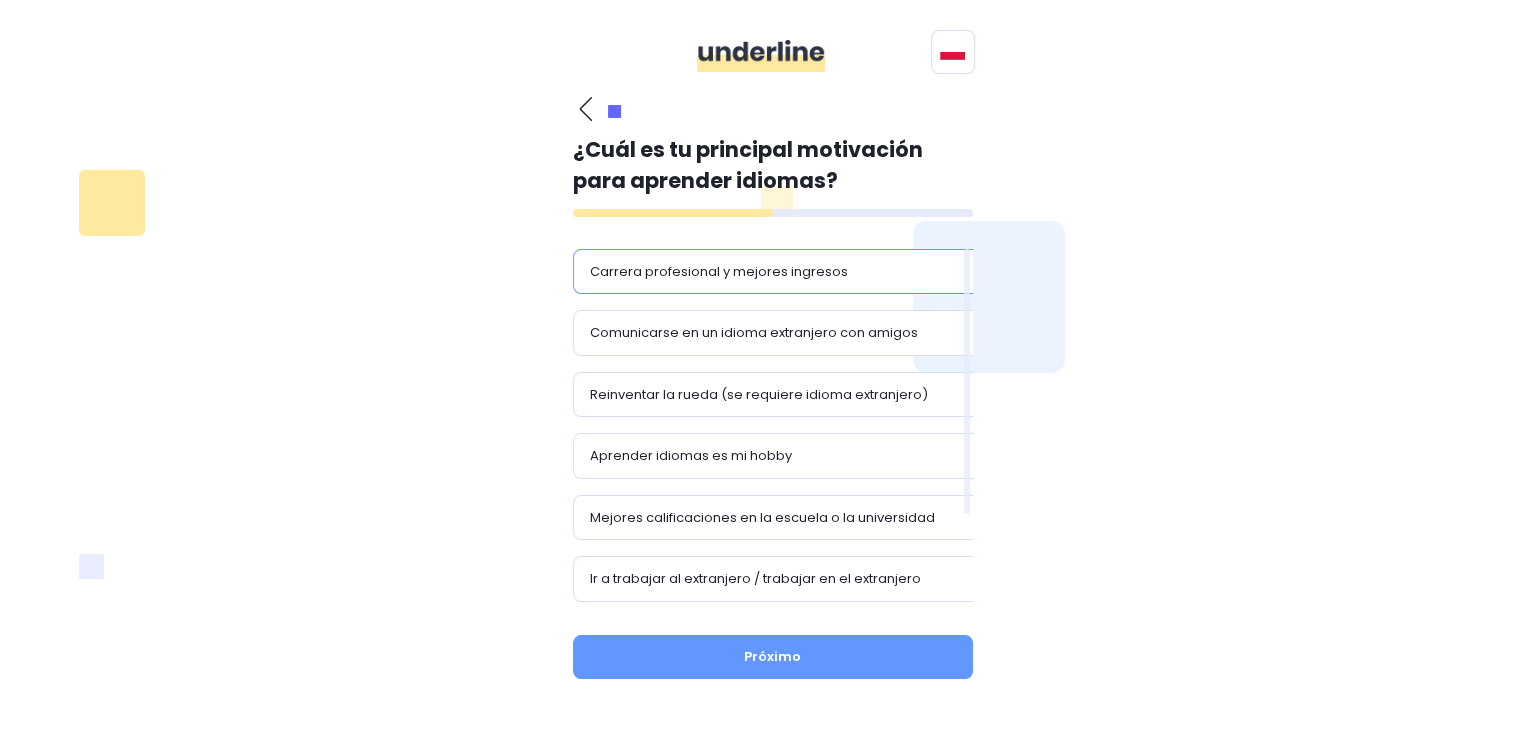 click on "Carrera profesional y mejores ingresos" at bounding box center (719, 271) 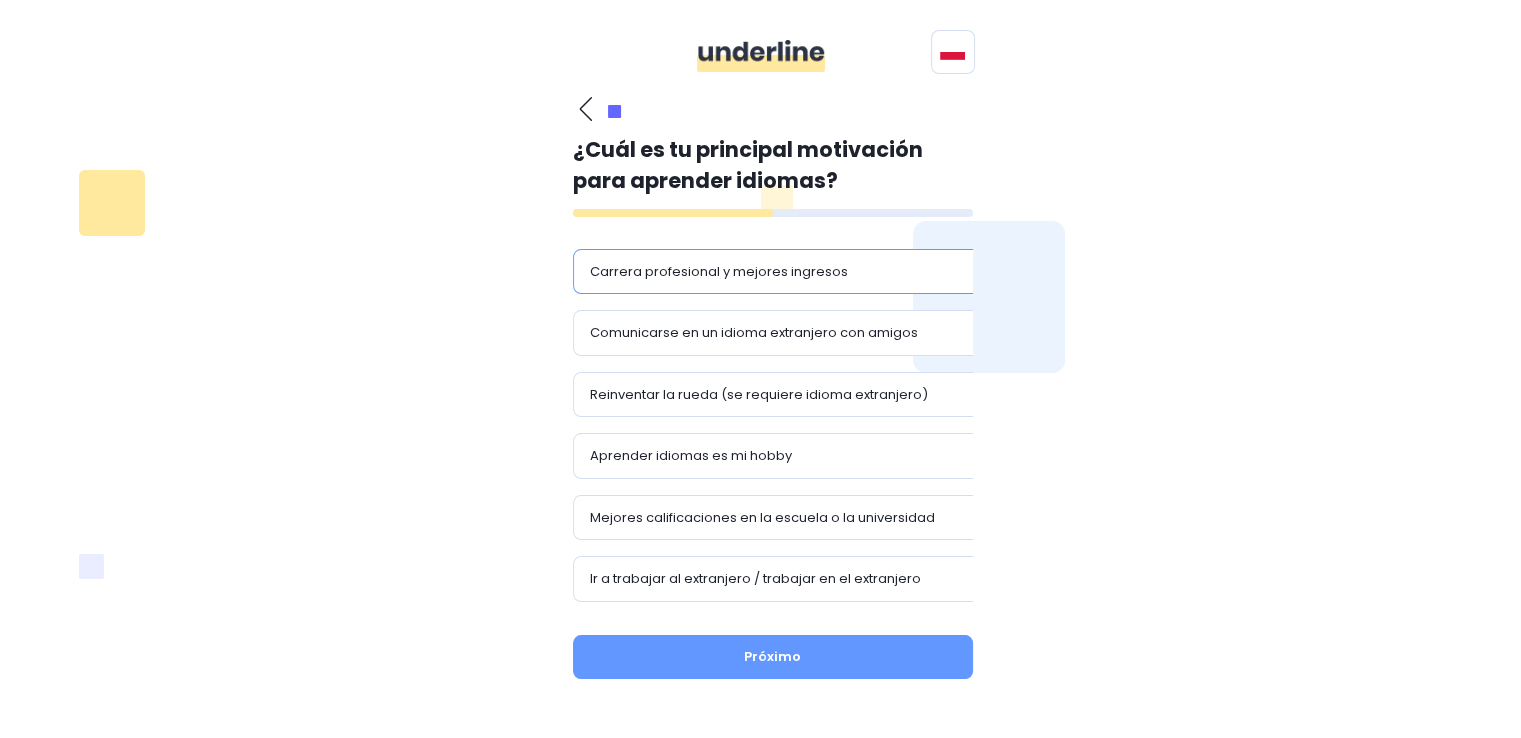 click on "¿Cuál es tu principal motivación para aprender idiomas? Carrera profesional y mejores ingresos Comunicarse en un idioma extranjero con amigos Reinventar la rueda (se requiere idioma extranjero) Aprender idiomas es mi hobby Mejores calificaciones en la escuela o la universidad Ir a trabajar al extranjero / trabajar en el extranjero Divisas Próximo" at bounding box center (773, 395) 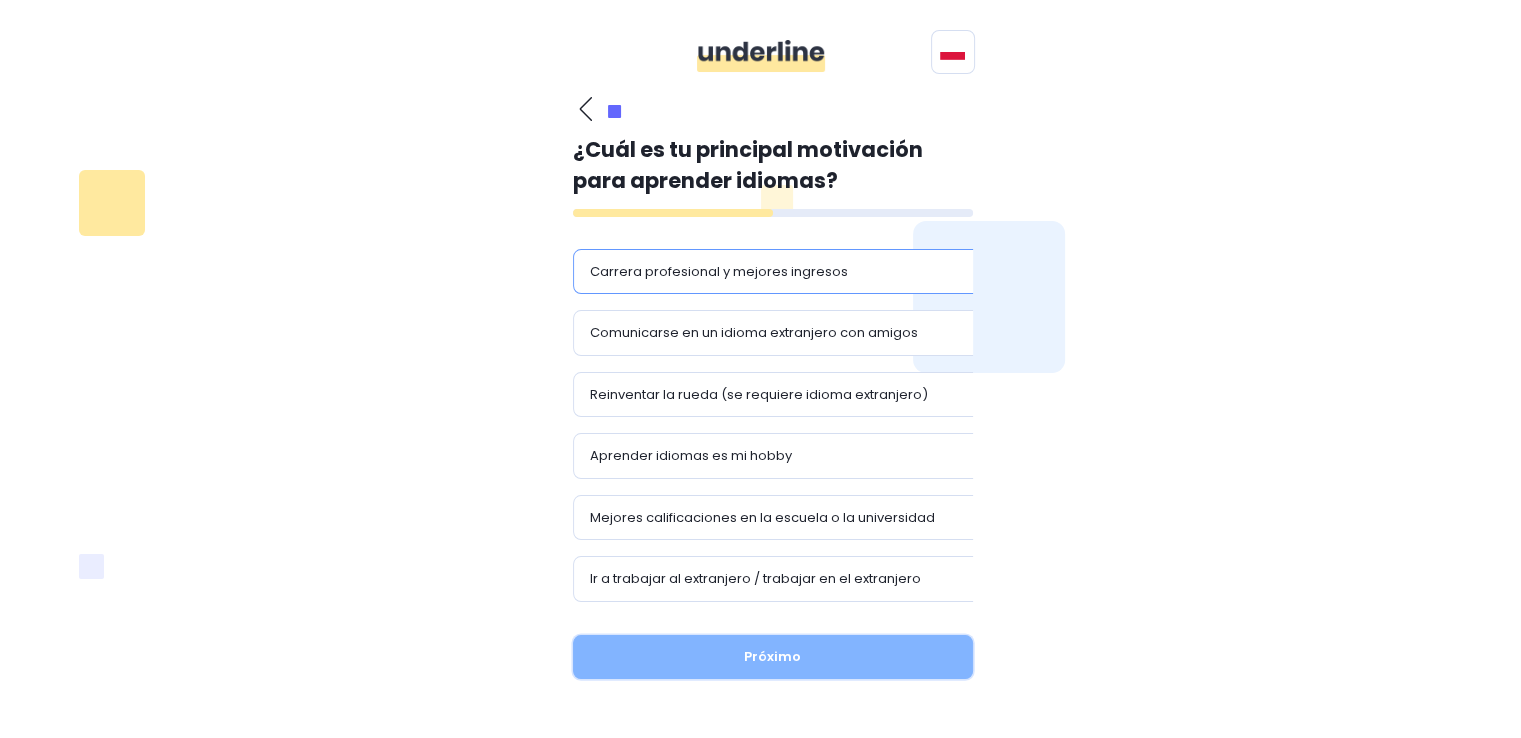 click on "Próximo" at bounding box center [773, 657] 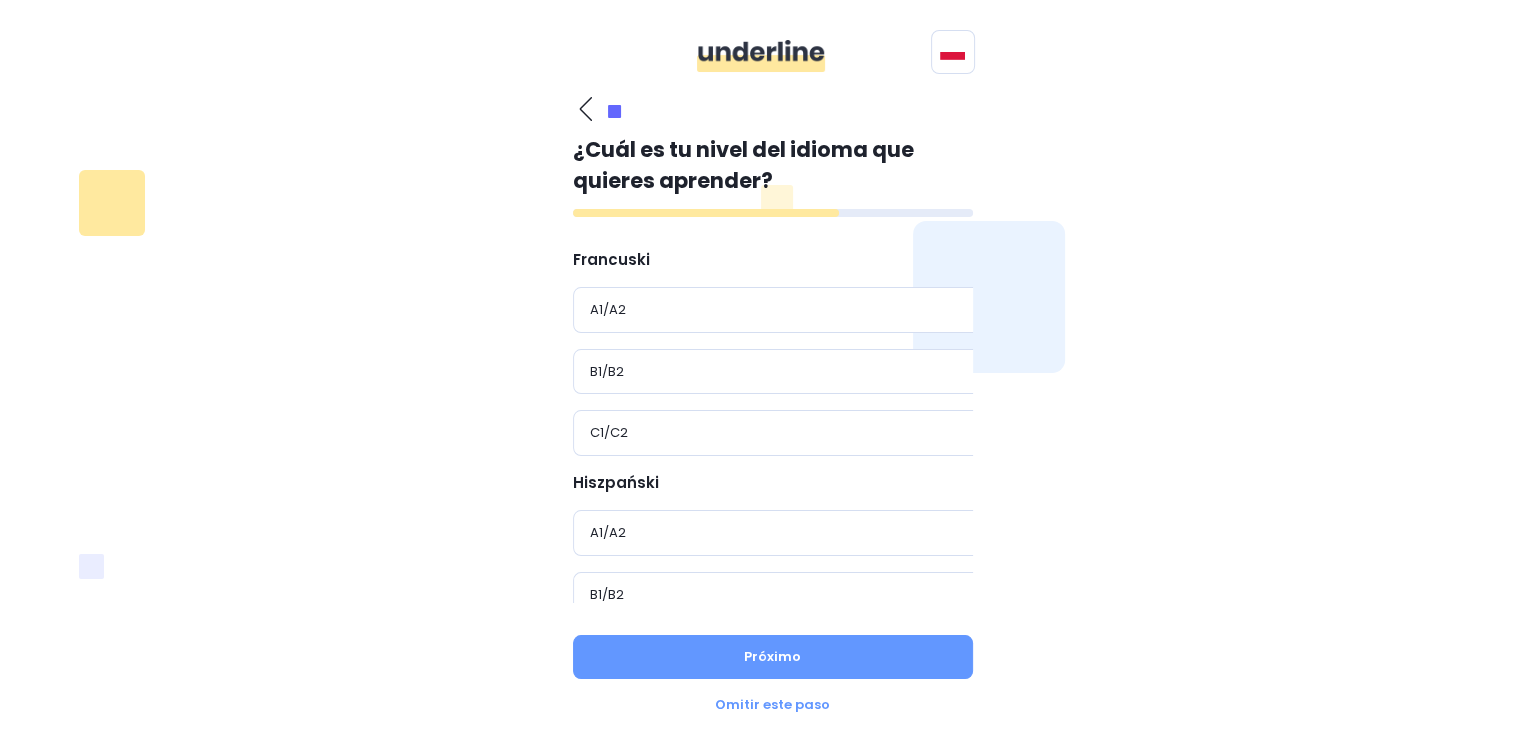 click on "¿Cual es tu lengua materna? Polaco Otros idiomas Inglés búlgaro Chino checo danés estonio finlandés Francés Griego Español Holandés japonés lituano letón Alemán noruego Polaco portugués románico ruso eslovaco esloveno sueco ucranio húngaro italiano Próximo ¿Qué idiomas quieres aprender? Inglés Francés Español Alemán ucranio italiano Otros idiomas búlgaro Chino checo danés estonio finlandés Francés Griego Español Holandés japonés lituano letón Alemán noruego Polaco portugués románico ruso eslovaco esloveno sueco ucranio húngaro italiano Próximo ¿Cuál es tu principal motivación para aprender idiomas? Carrera profesional y mejores ingresos Comunicarse en un idioma extranjero con amigos Reinventar la rueda (se requiere idioma extranjero) Aprender idiomas es mi hobby Mejores calificaciones en la escuela o la universidad Ir a trabajar al extranjero / trabajar en el extranjero Divisas Próximo ¿Cuál es tu nivel del idioma que quieres aprender? Francuski A1/A2 B1/B2 C1/C2 A1/A2" at bounding box center (761, 405) 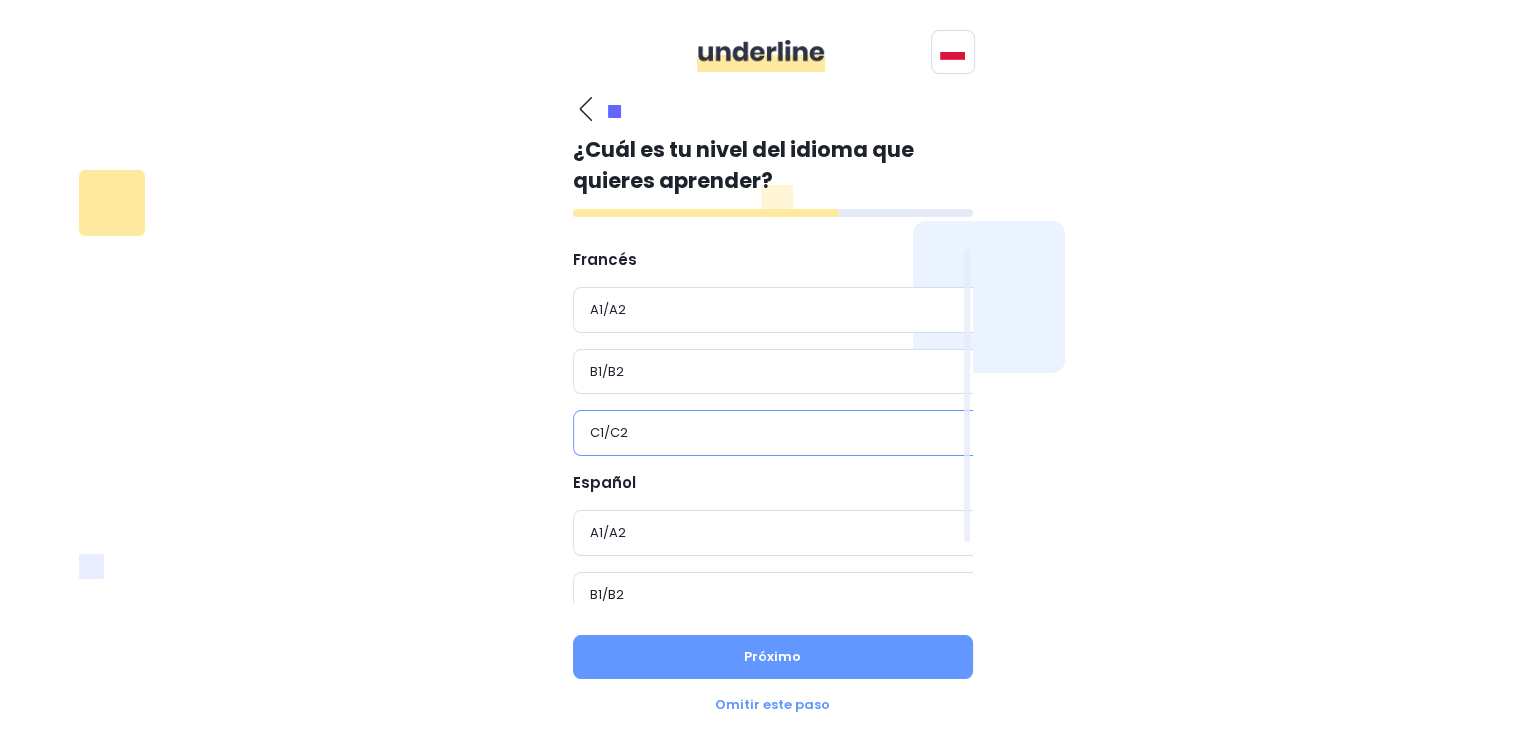 click on "C1/C2" at bounding box center [780, 433] 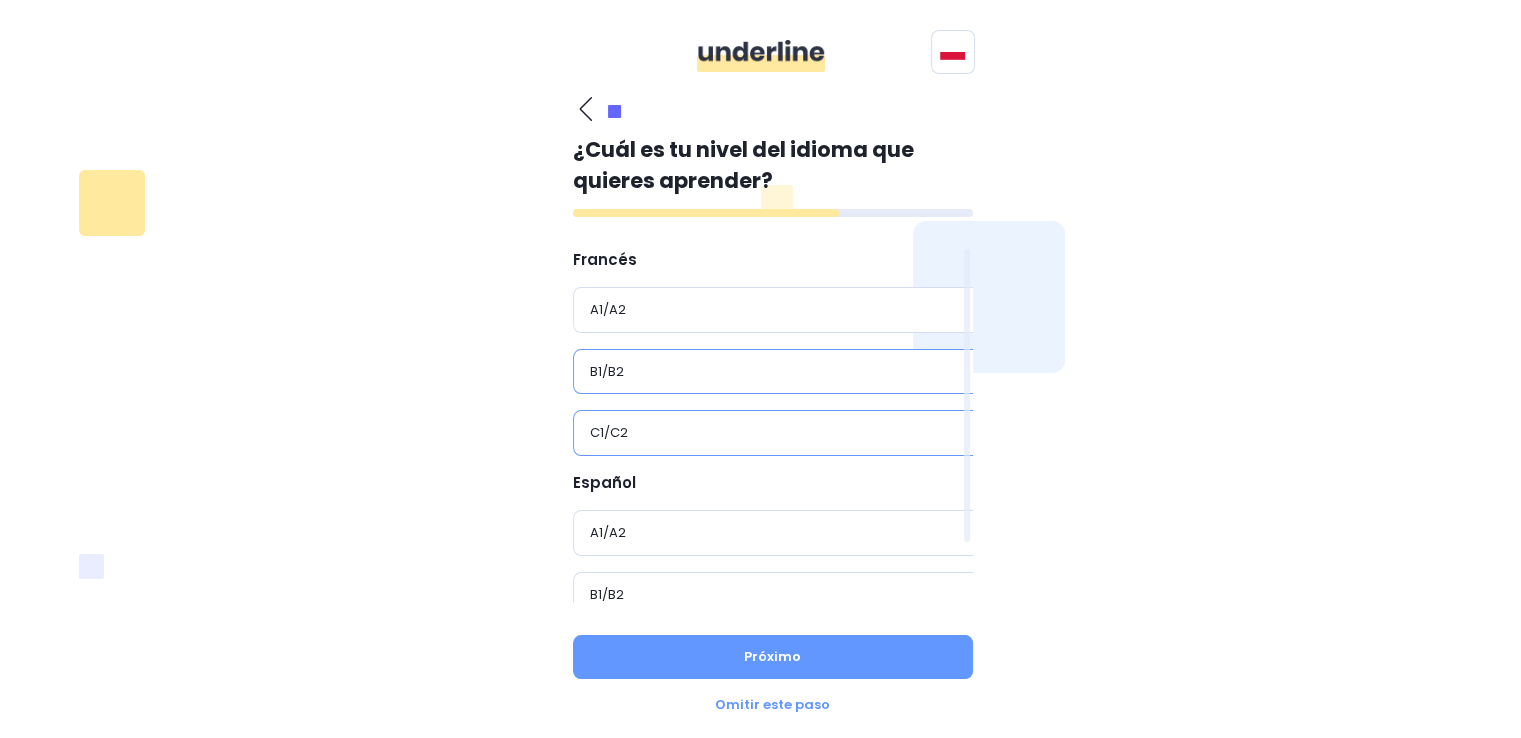 click on "B1/B2" at bounding box center (607, 371) 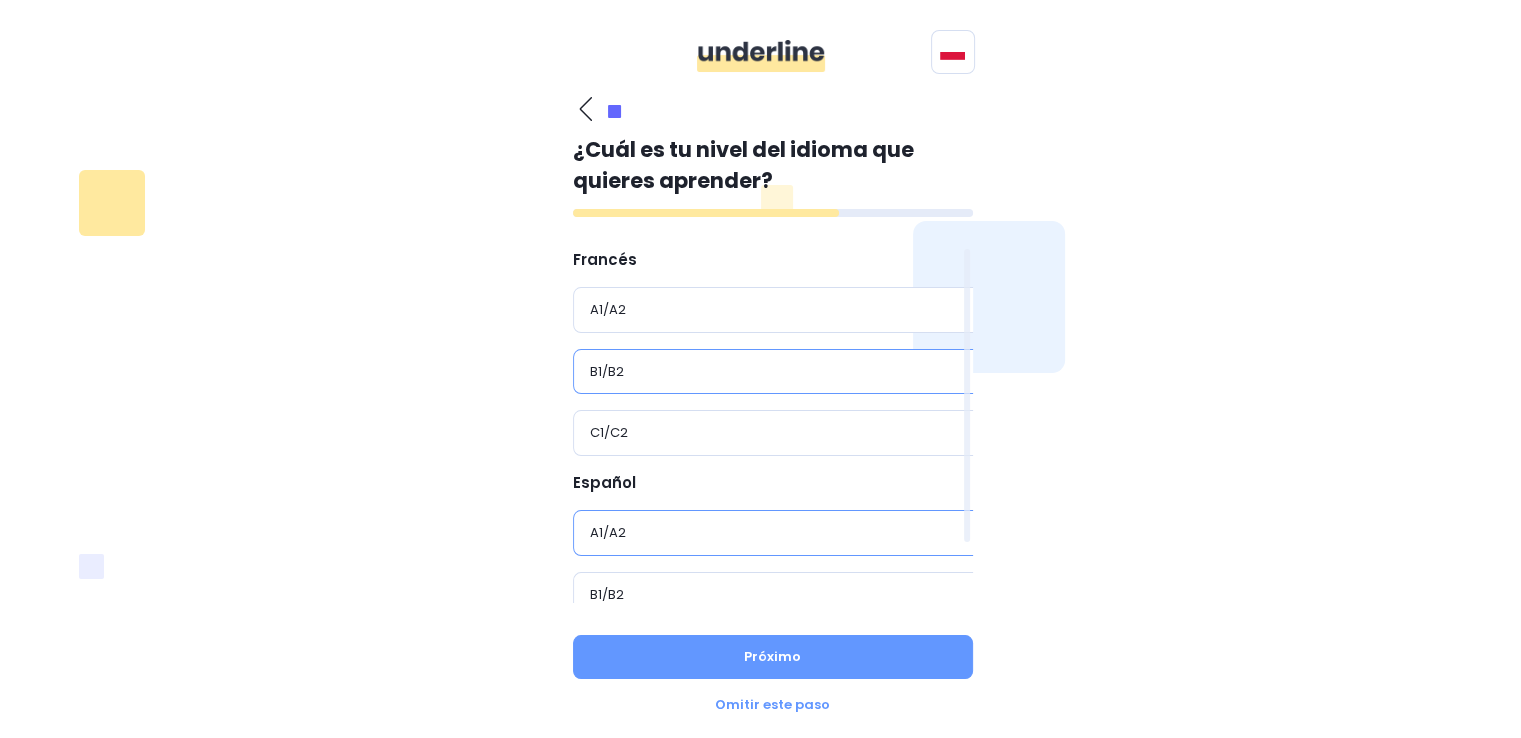 click on "A1/A2" at bounding box center (608, 532) 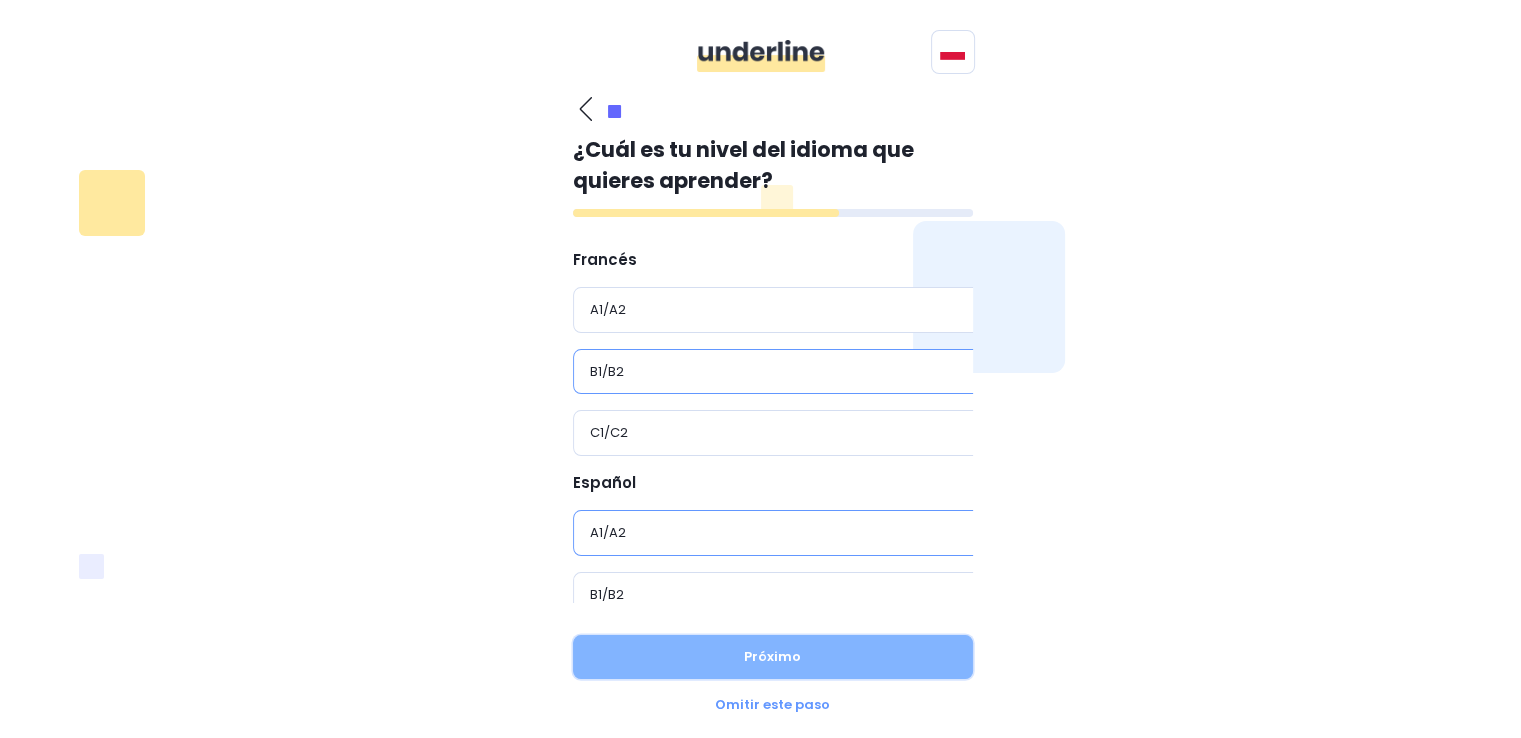 click on "Próximo" at bounding box center (773, 657) 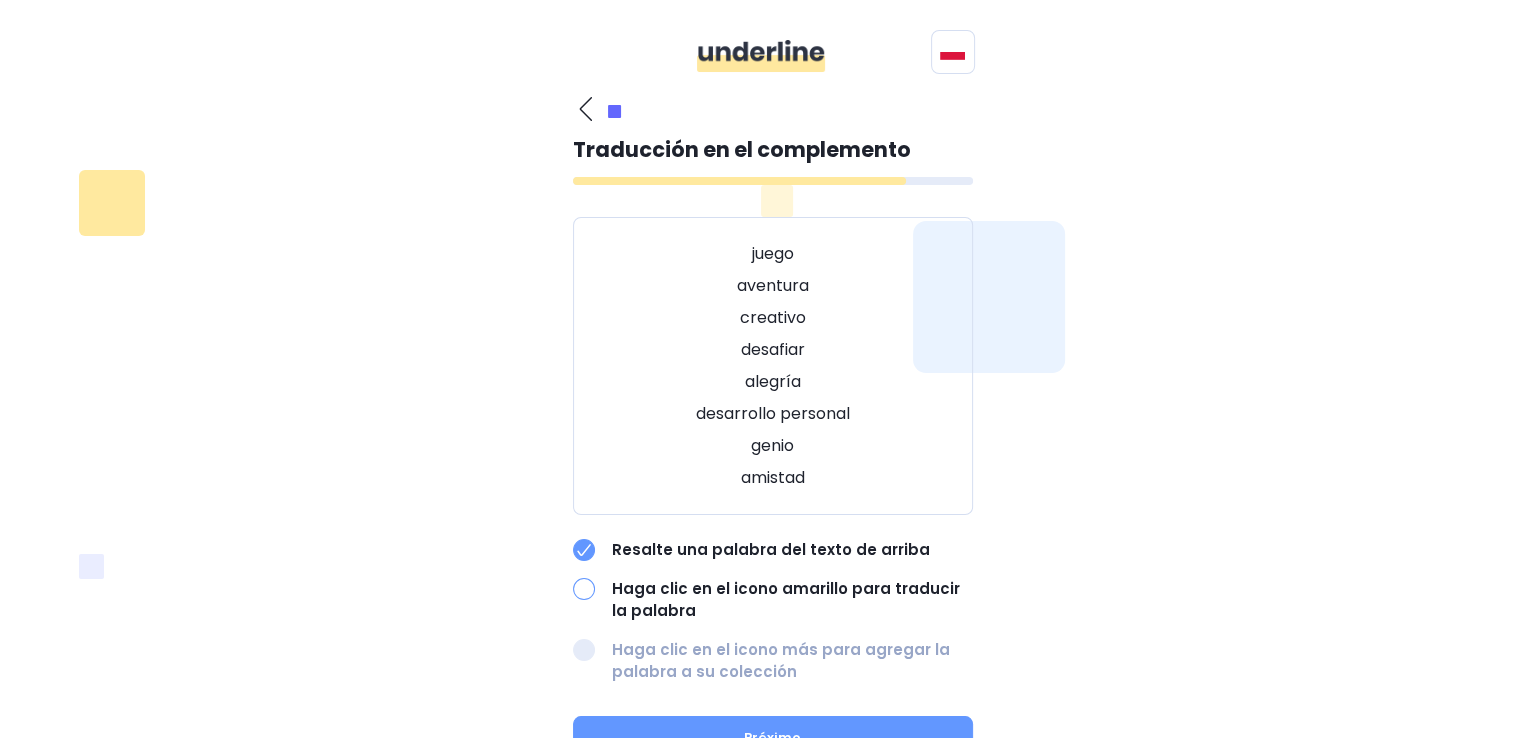 click 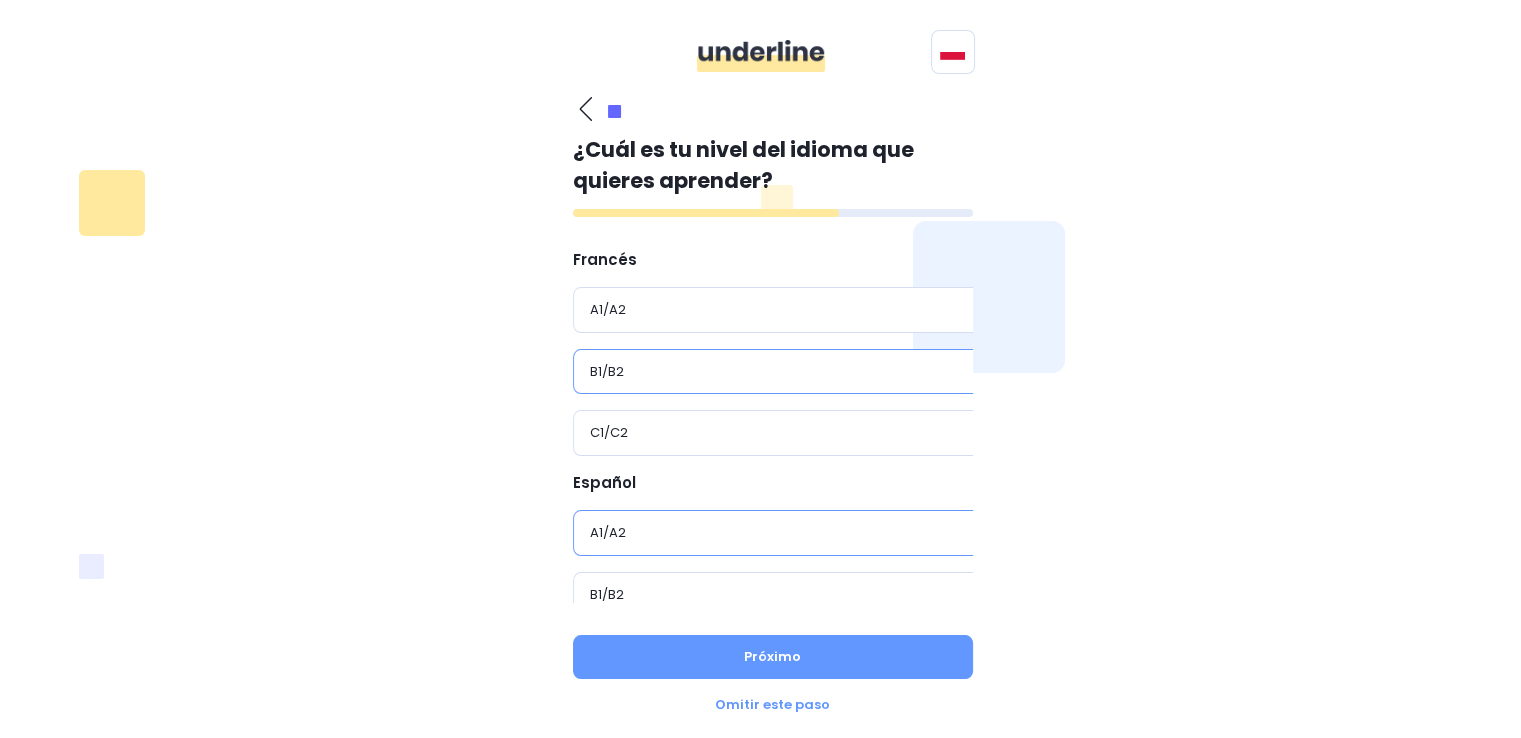 click 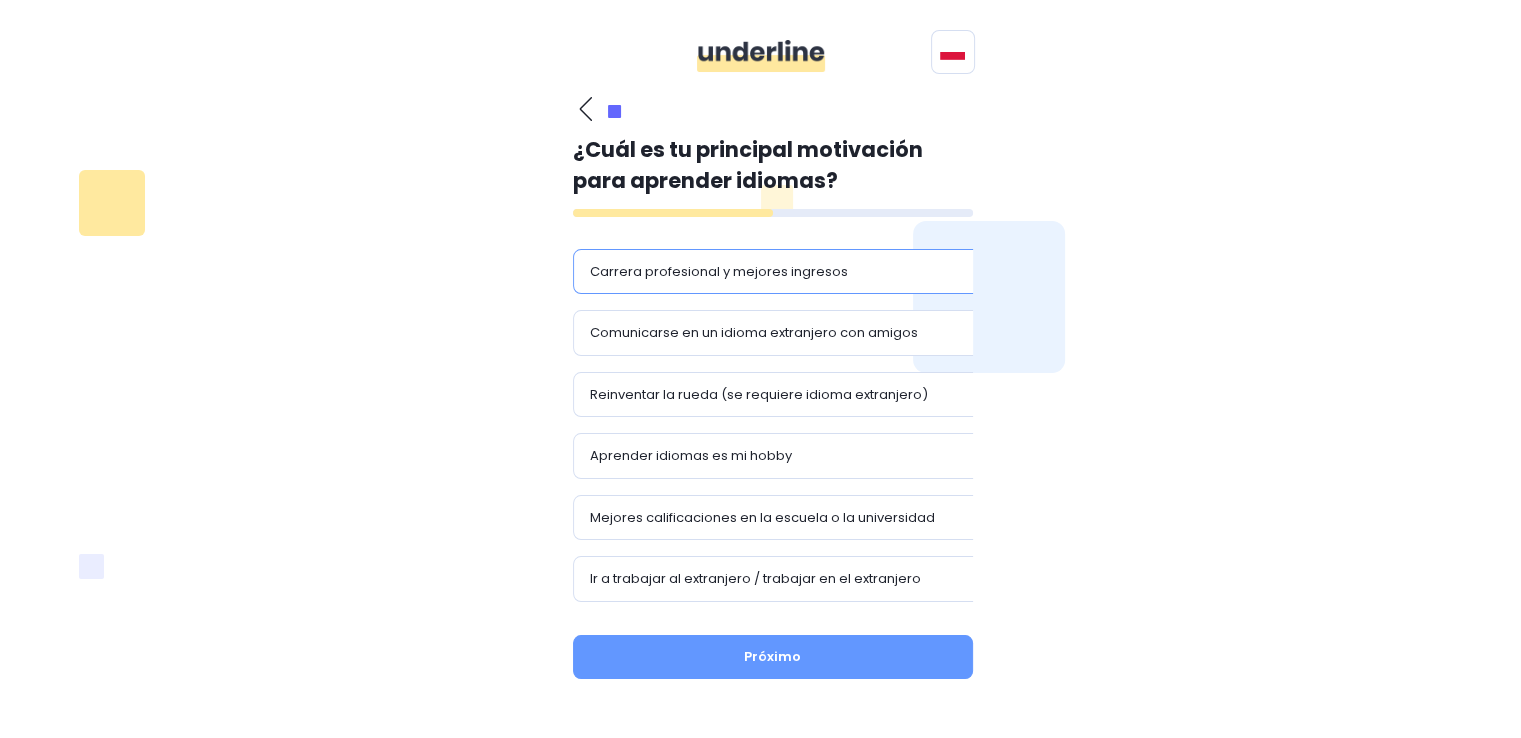 click 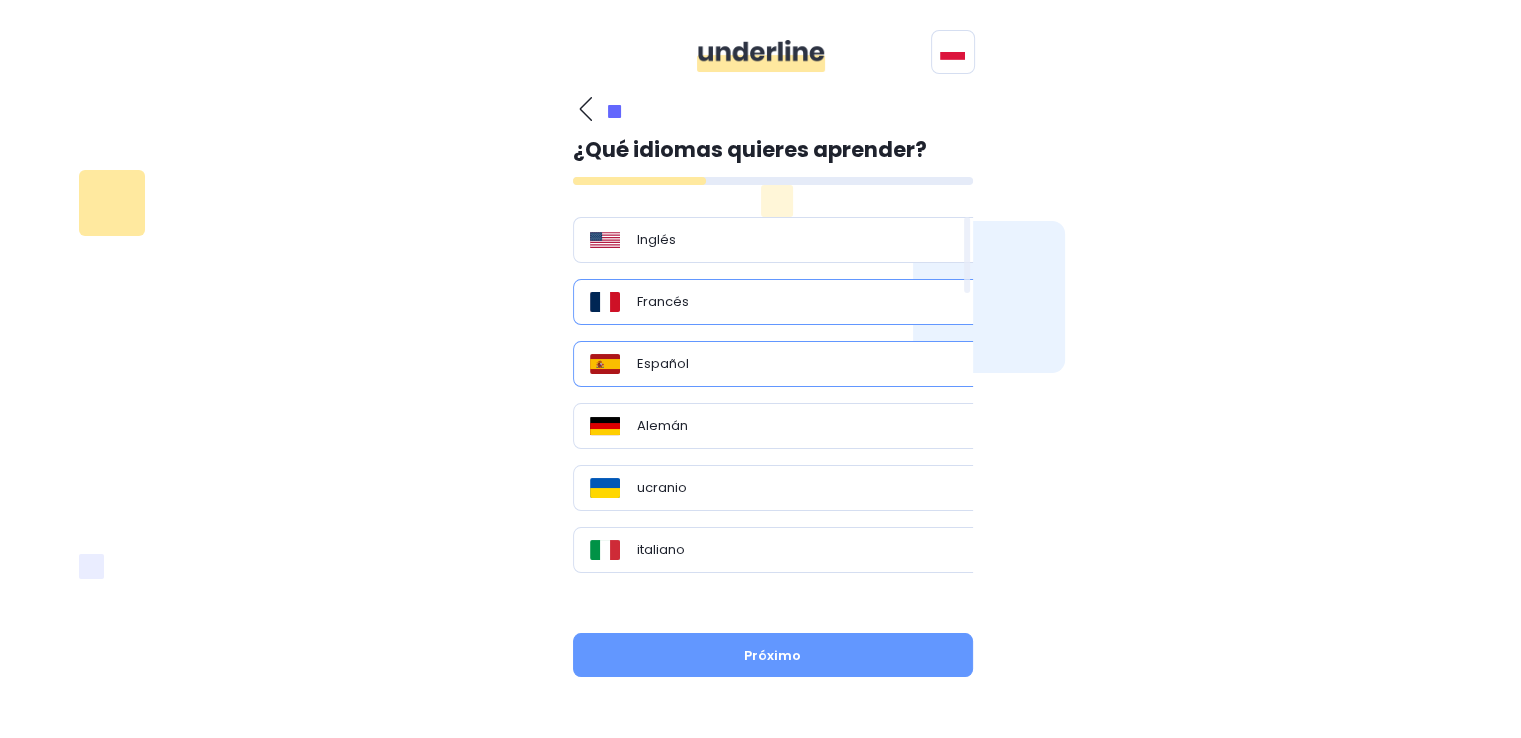 click on "Español" at bounding box center (780, 364) 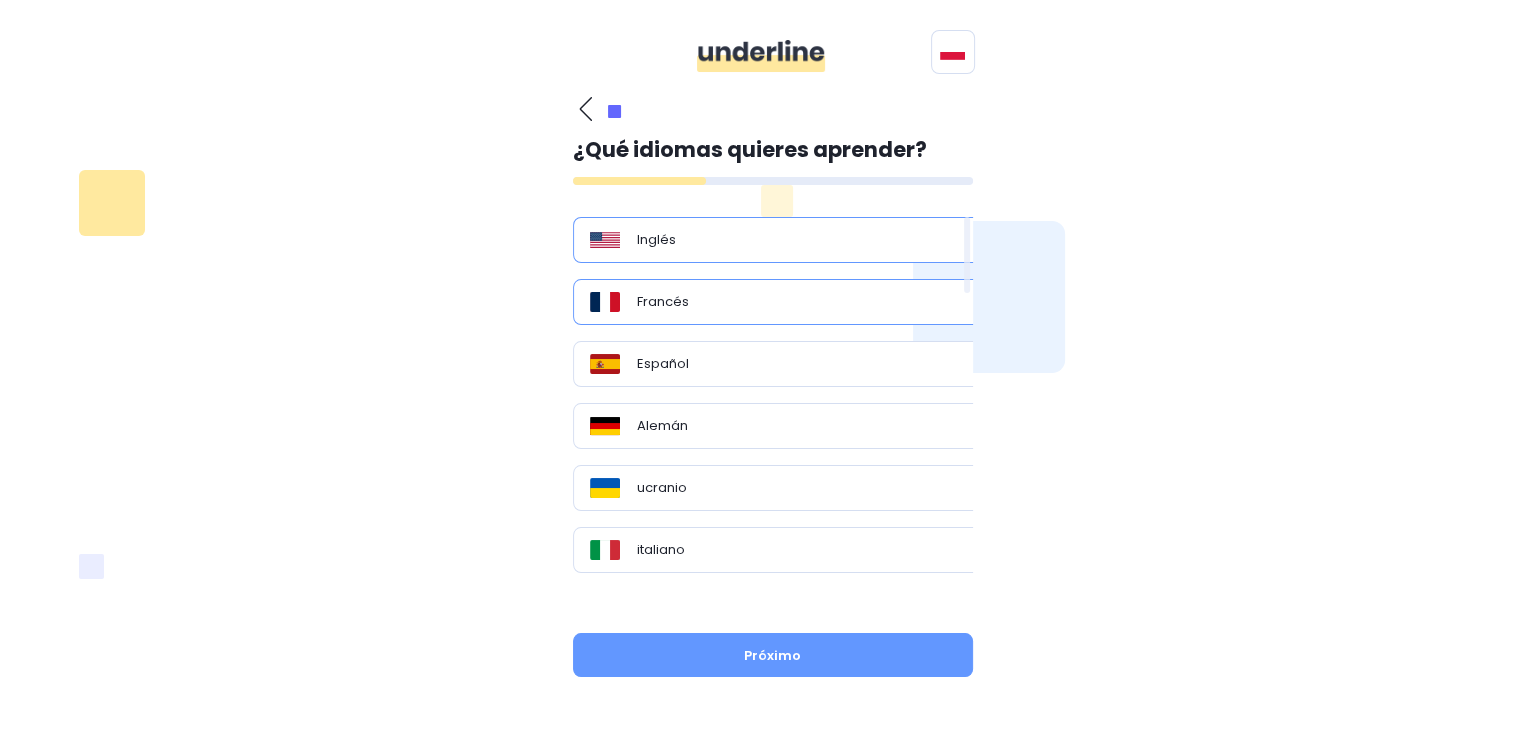 click on "Inglés" at bounding box center (780, 240) 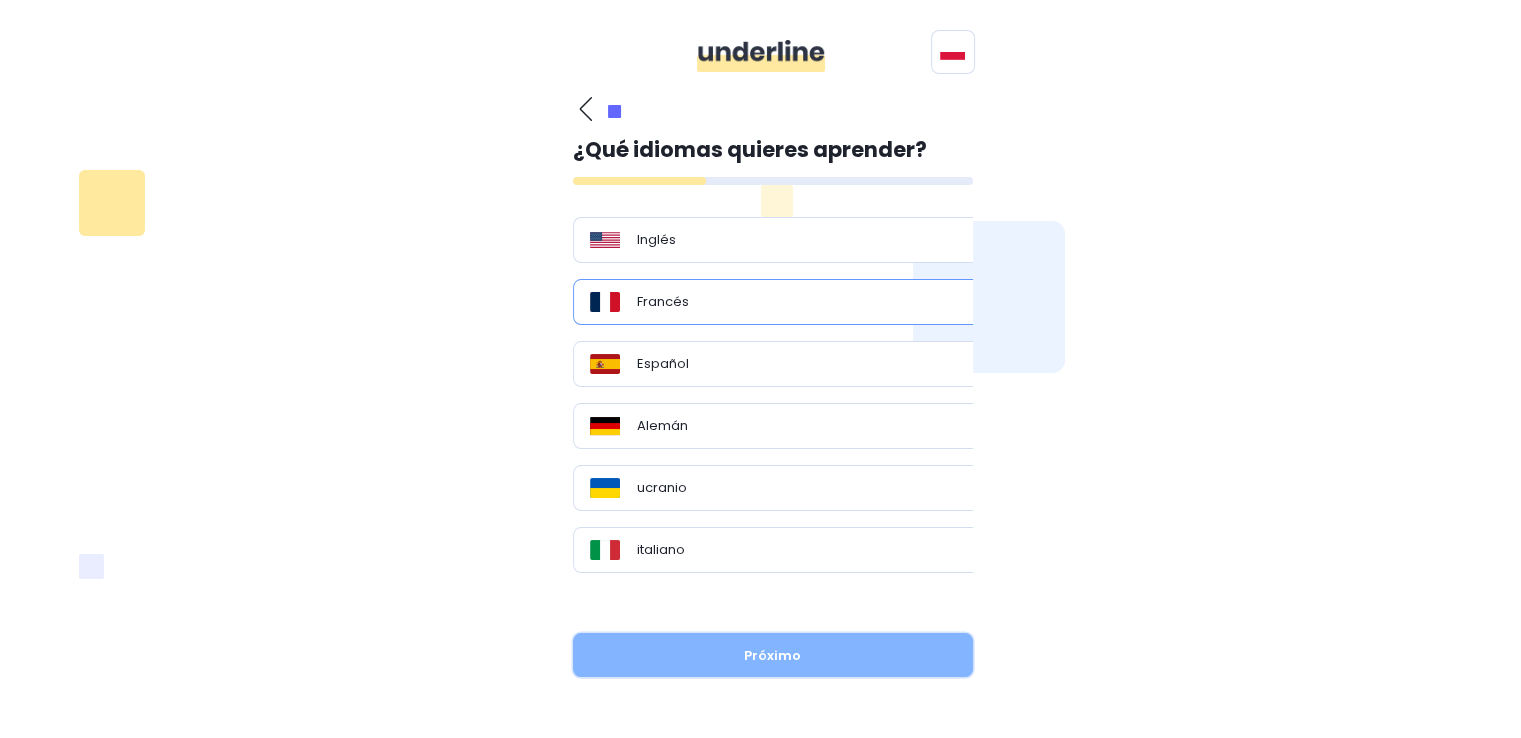 click on "Próximo" at bounding box center (773, 655) 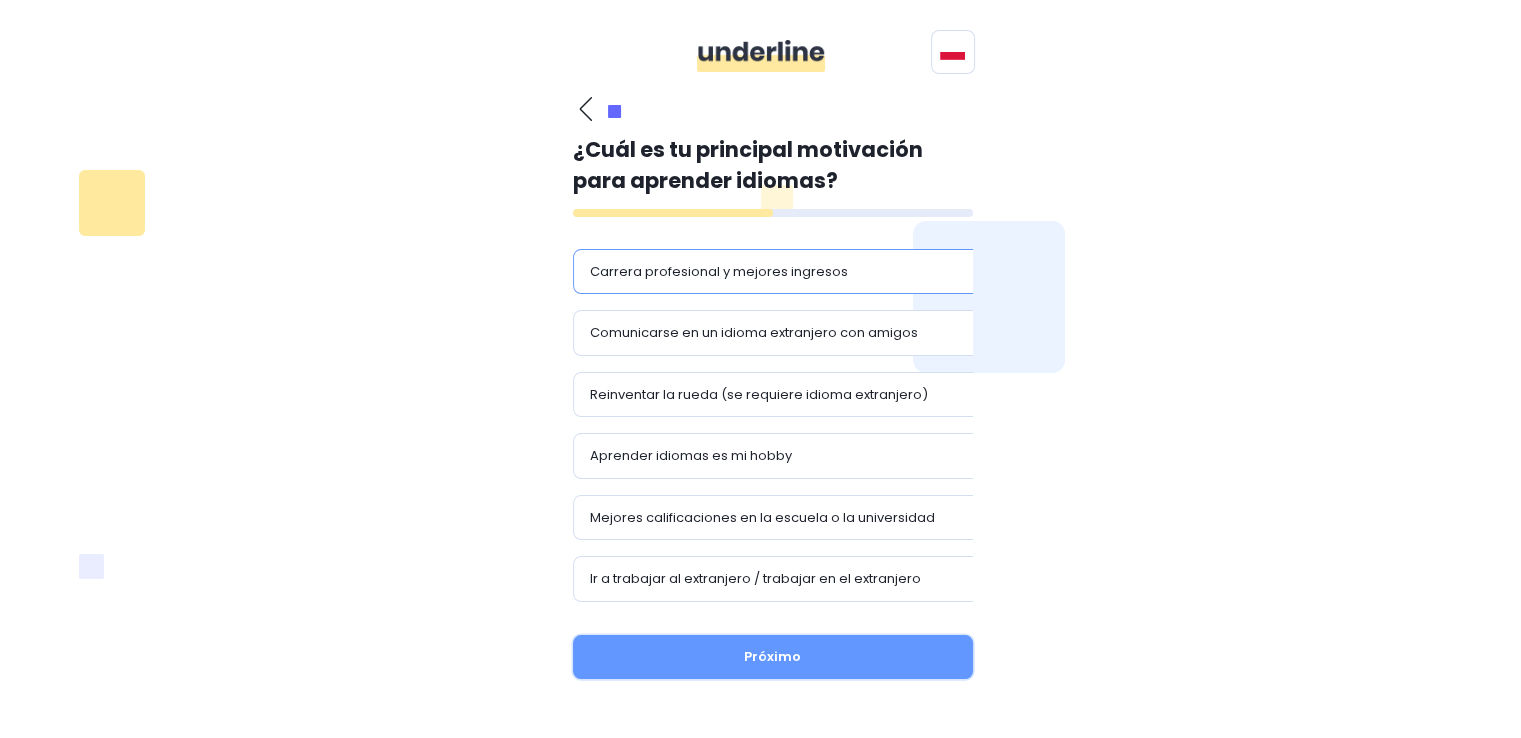 click on "Próximo" at bounding box center (773, 657) 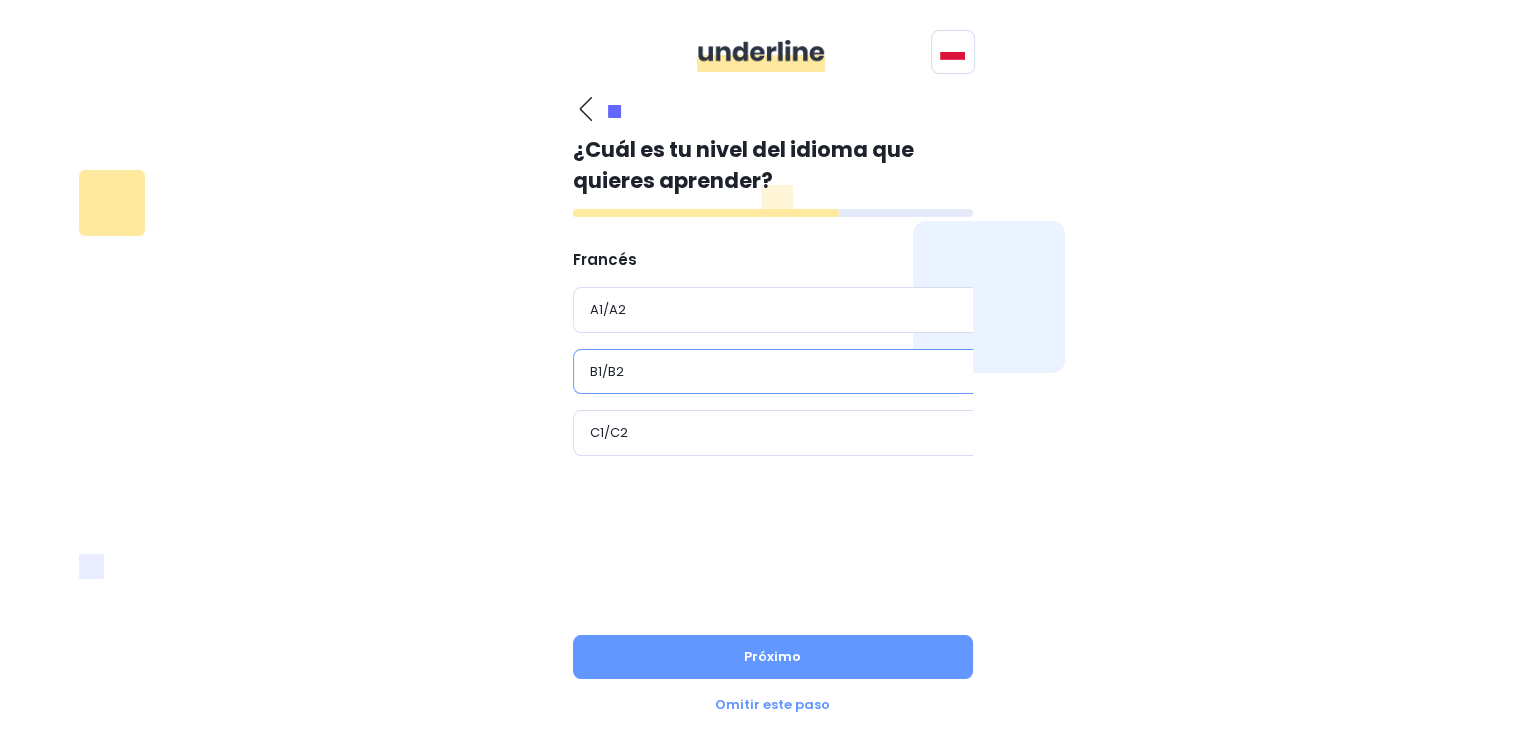 click on "¿Cual es tu lengua materna? Polaco Otros idiomas Inglés búlgaro Chino checo danés estonio finlandés Francés Griego Español Holandés japonés lituano letón Alemán noruego Polaco portugués románico ruso eslovaco esloveno sueco ucranio húngaro italiano Próximo ¿Qué idiomas quieres aprender? Inglés Francés Español Alemán ucranio italiano Otros idiomas búlgaro Chino checo danés estonio finlandés Francés Griego Español Holandés japonés lituano letón Alemán noruego Polaco portugués románico ruso eslovaco esloveno sueco ucranio húngaro italiano Próximo ¿Cuál es tu principal motivación para aprender idiomas? Carrera profesional y mejores ingresos Comunicarse en un idioma extranjero con amigos Reinventar la rueda (se requiere idioma extranjero) Aprender idiomas es mi hobby Mejores calificaciones en la escuela o la universidad Ir a trabajar al extranjero / trabajar en el extranjero Divisas Próximo ¿Cuál es tu nivel del idioma que quieres aprender? Francés A1/A2 B1/B2 C1/C2 juego" at bounding box center [761, 405] 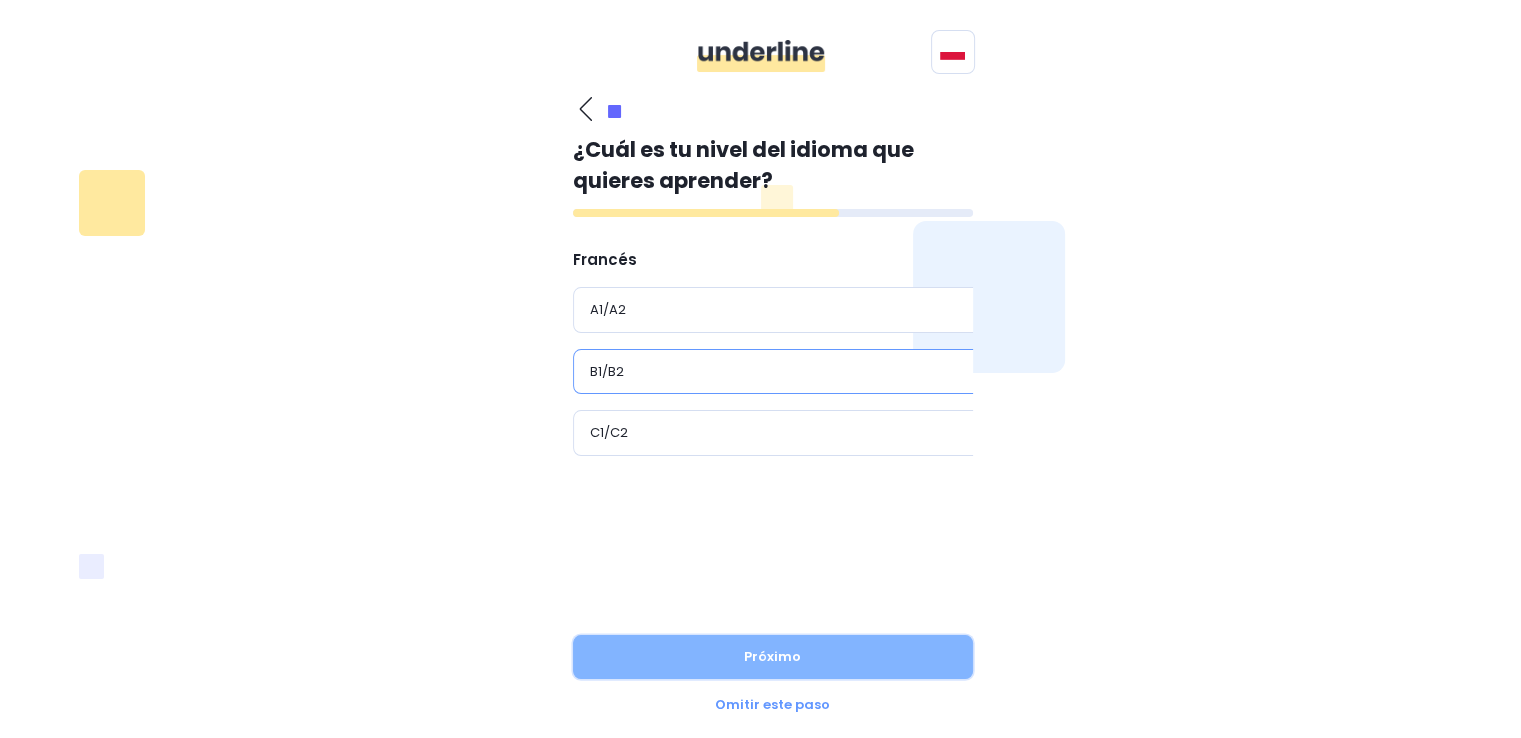 click on "Próximo" at bounding box center [773, 657] 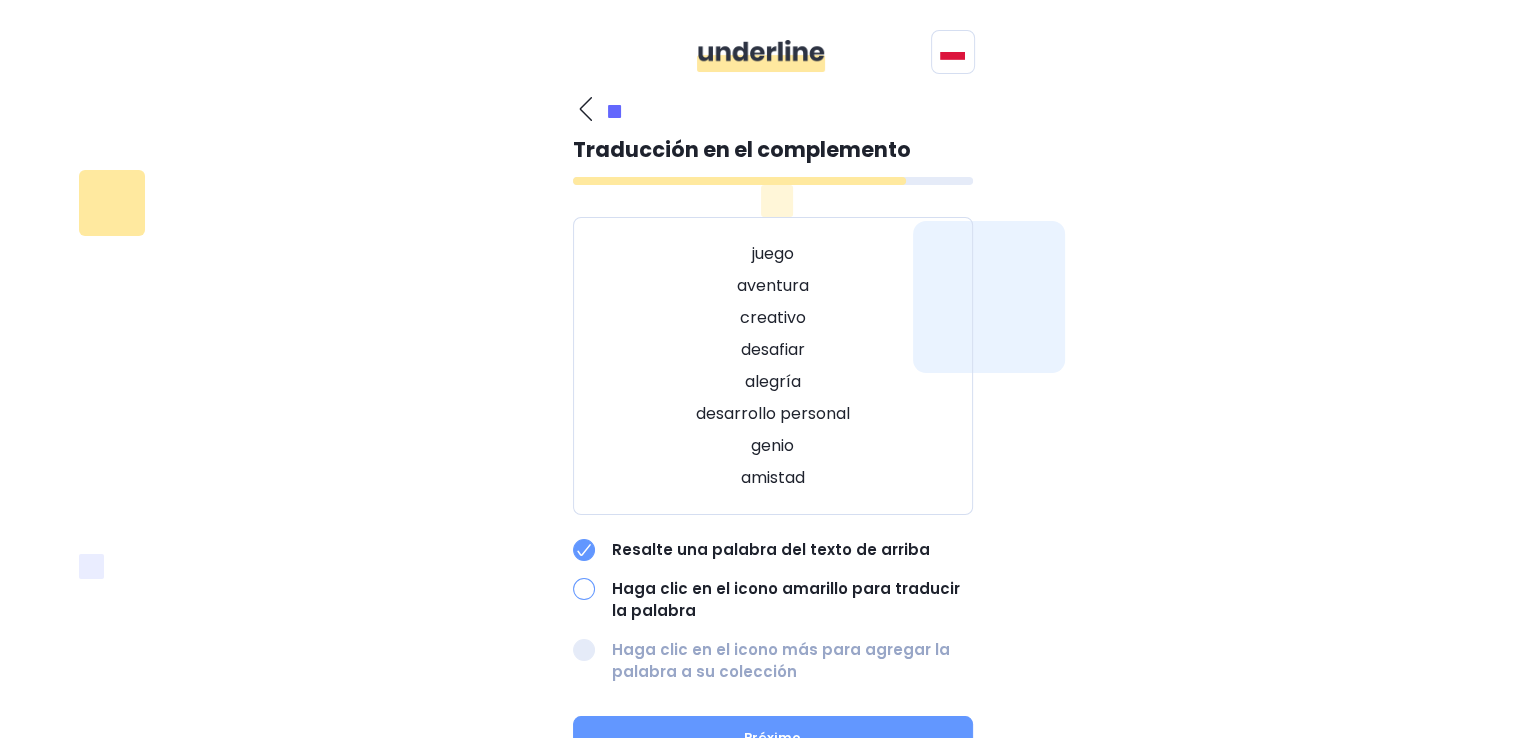 click at bounding box center [584, 589] 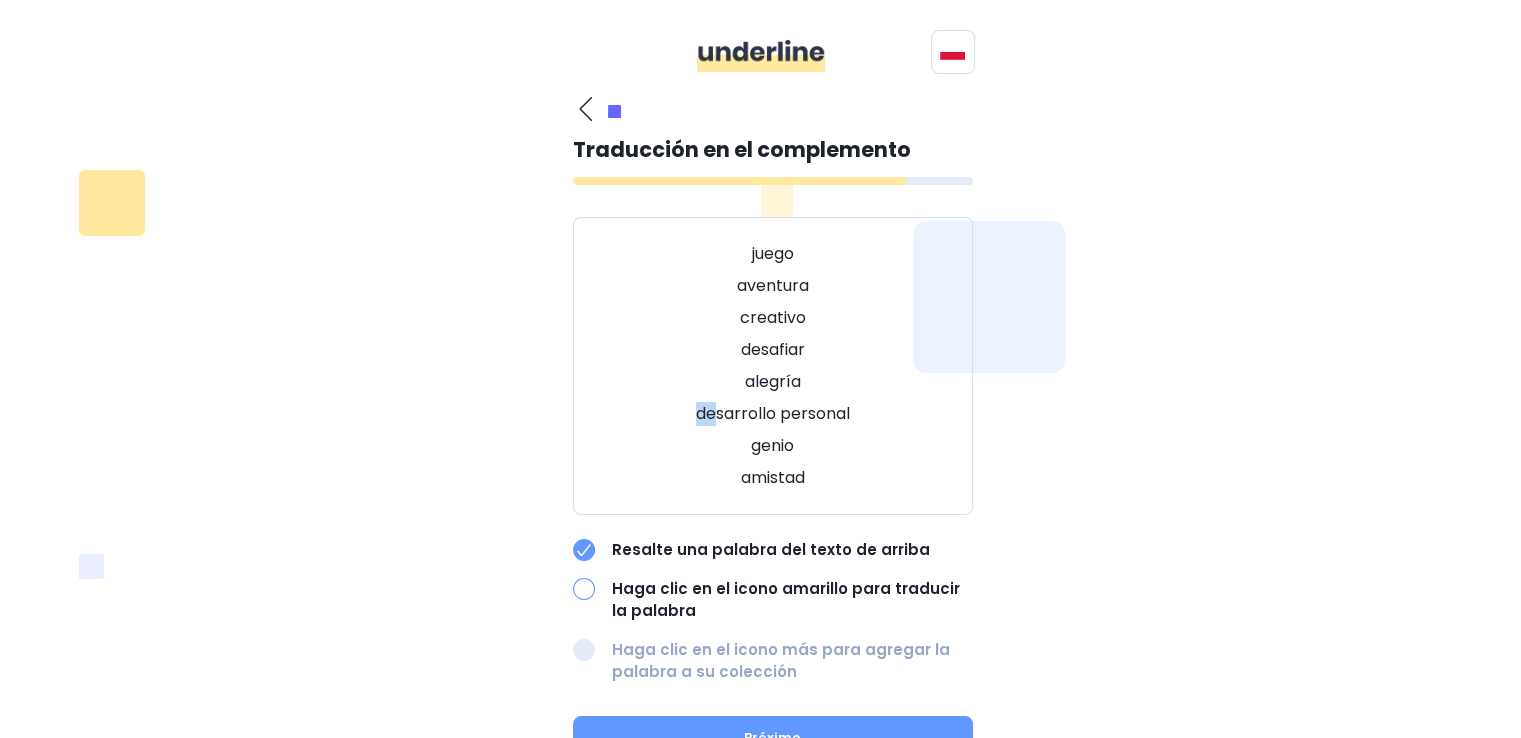 drag, startPoint x: 712, startPoint y: 412, endPoint x: 876, endPoint y: 385, distance: 166.2077 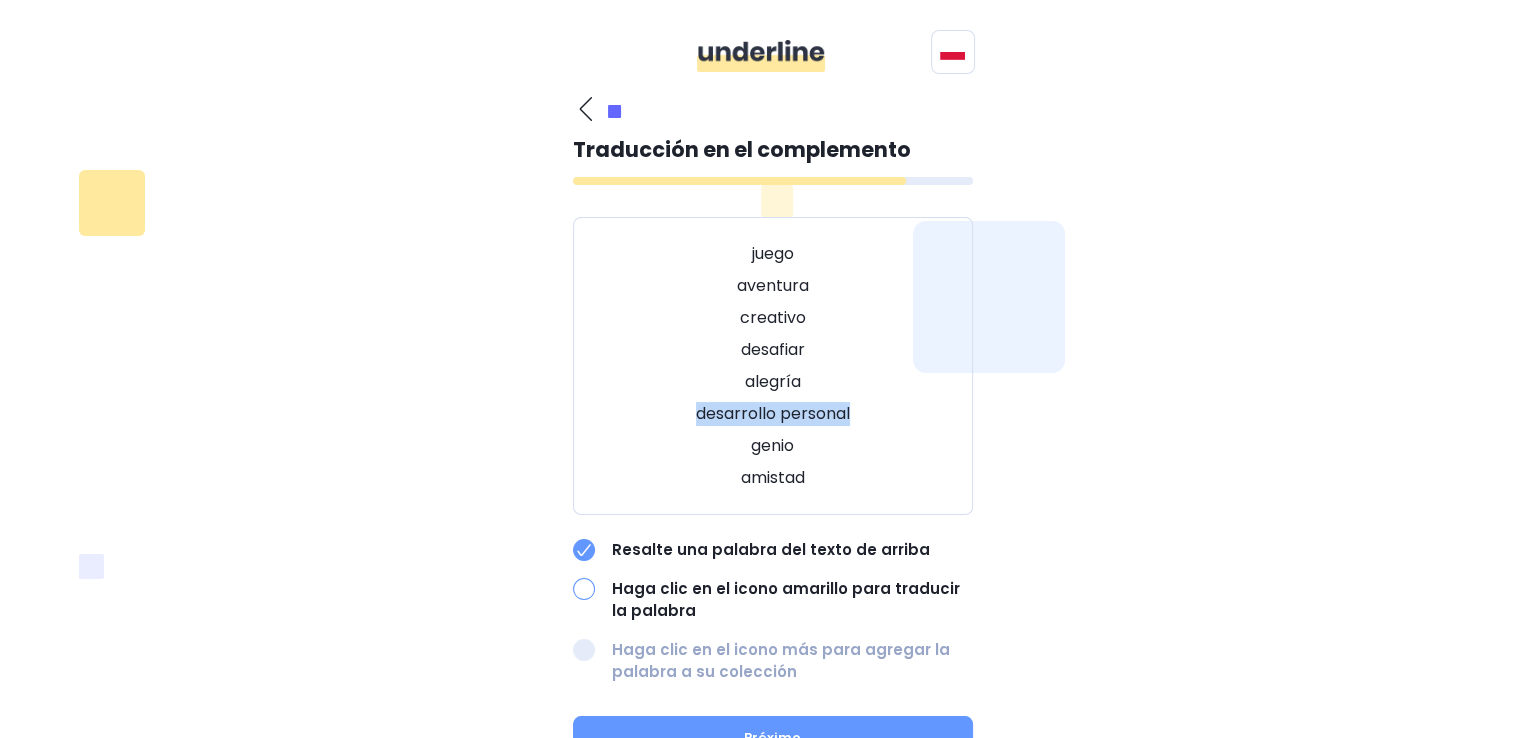 drag, startPoint x: 694, startPoint y: 411, endPoint x: 916, endPoint y: 413, distance: 222.009 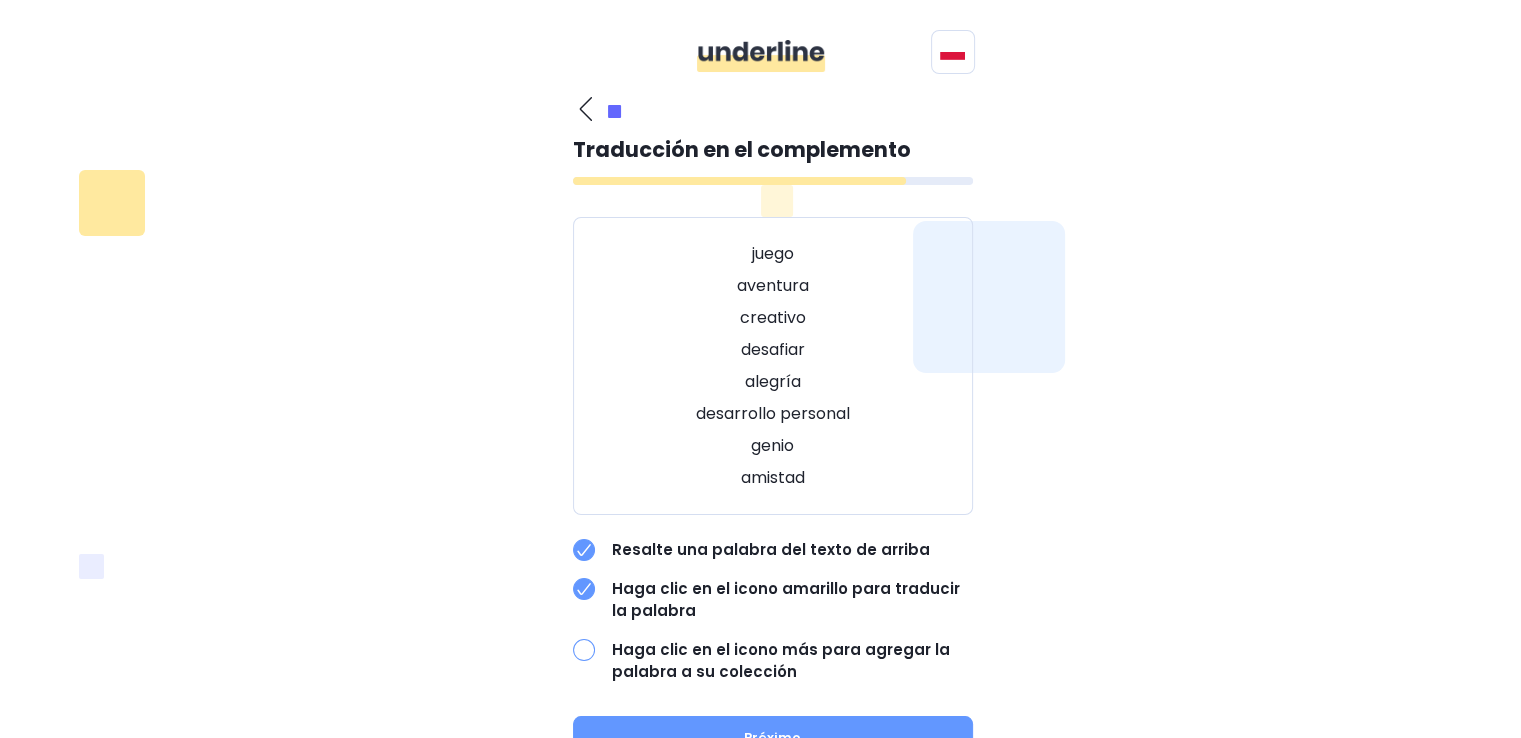 click on "desafiar" at bounding box center (773, 350) 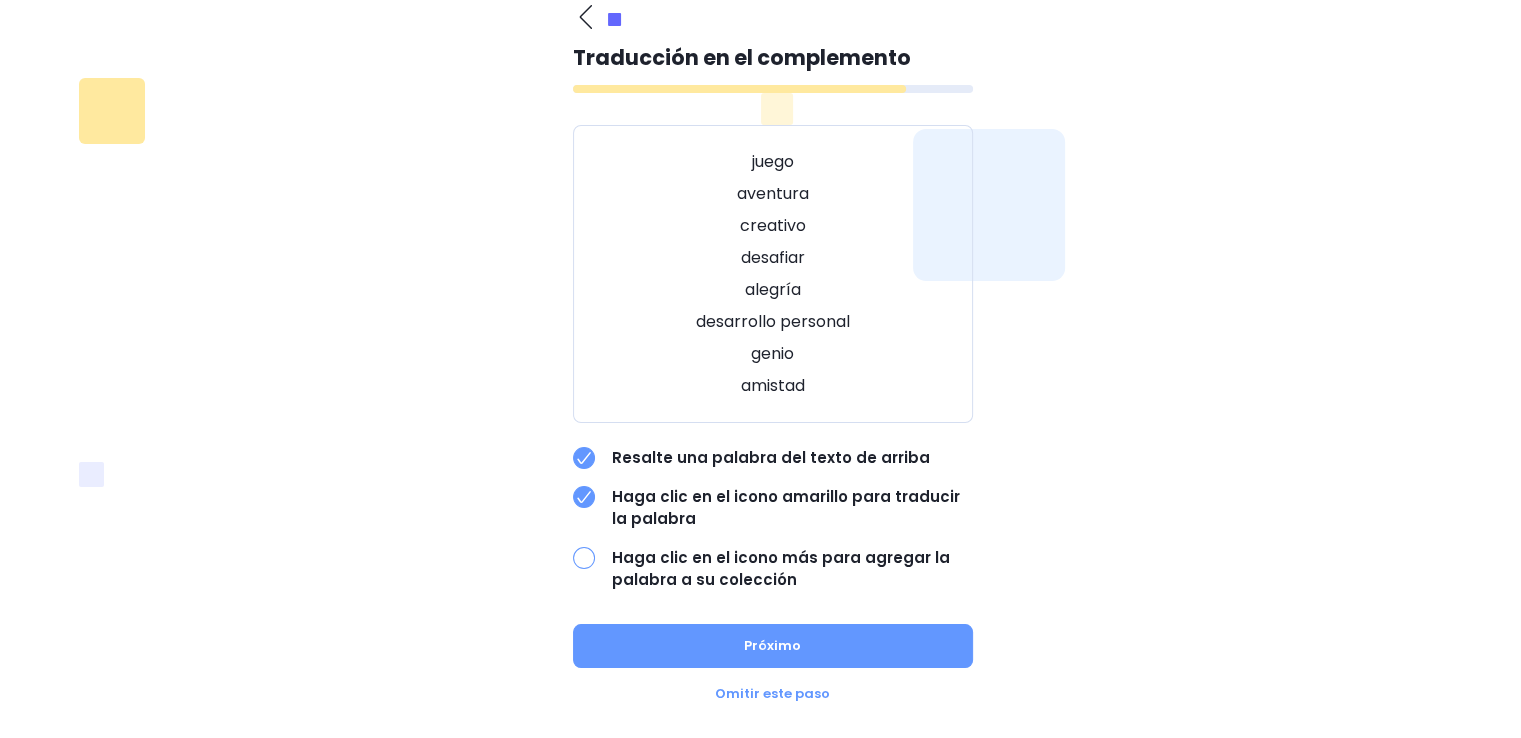 scroll, scrollTop: 88, scrollLeft: 0, axis: vertical 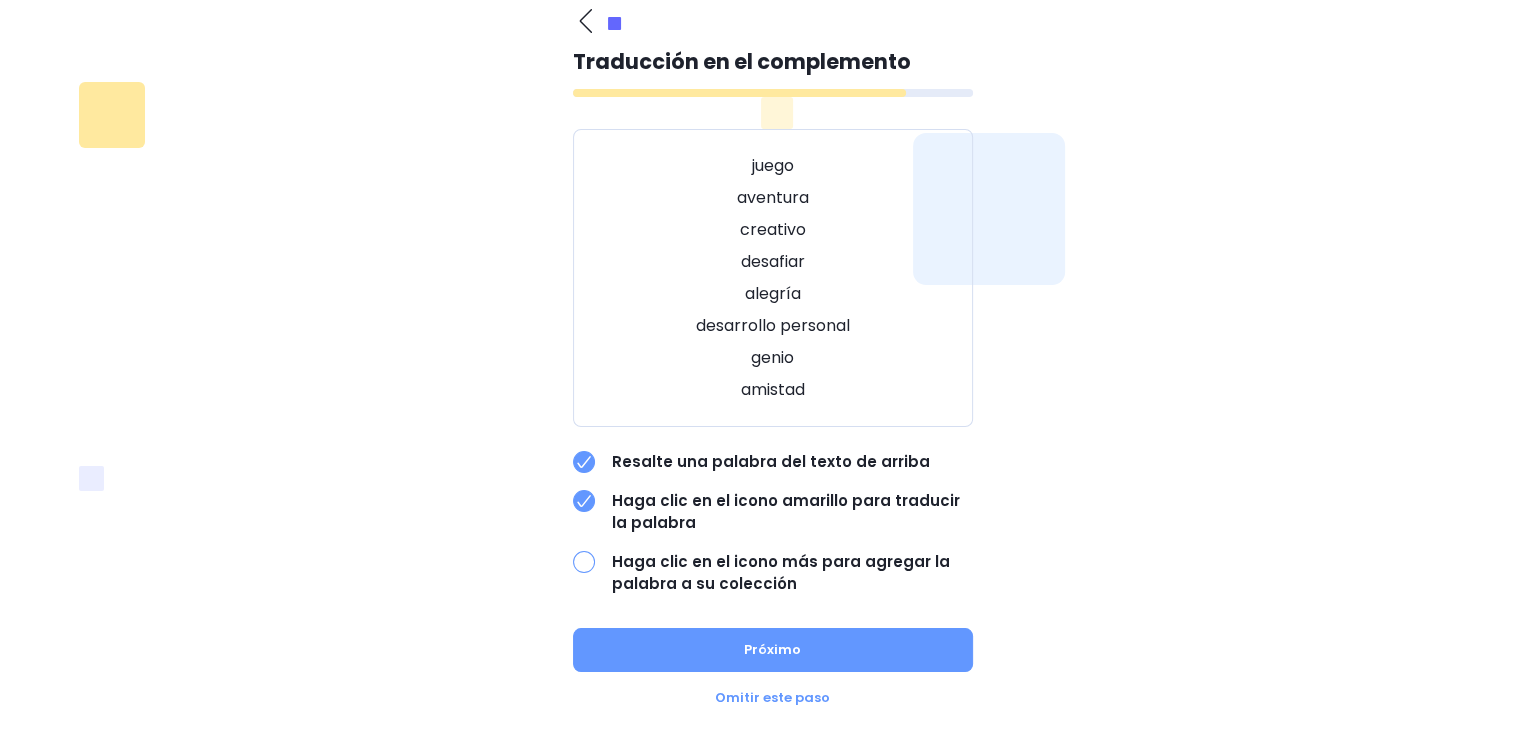 drag, startPoint x: 734, startPoint y: 389, endPoint x: 900, endPoint y: 371, distance: 166.97305 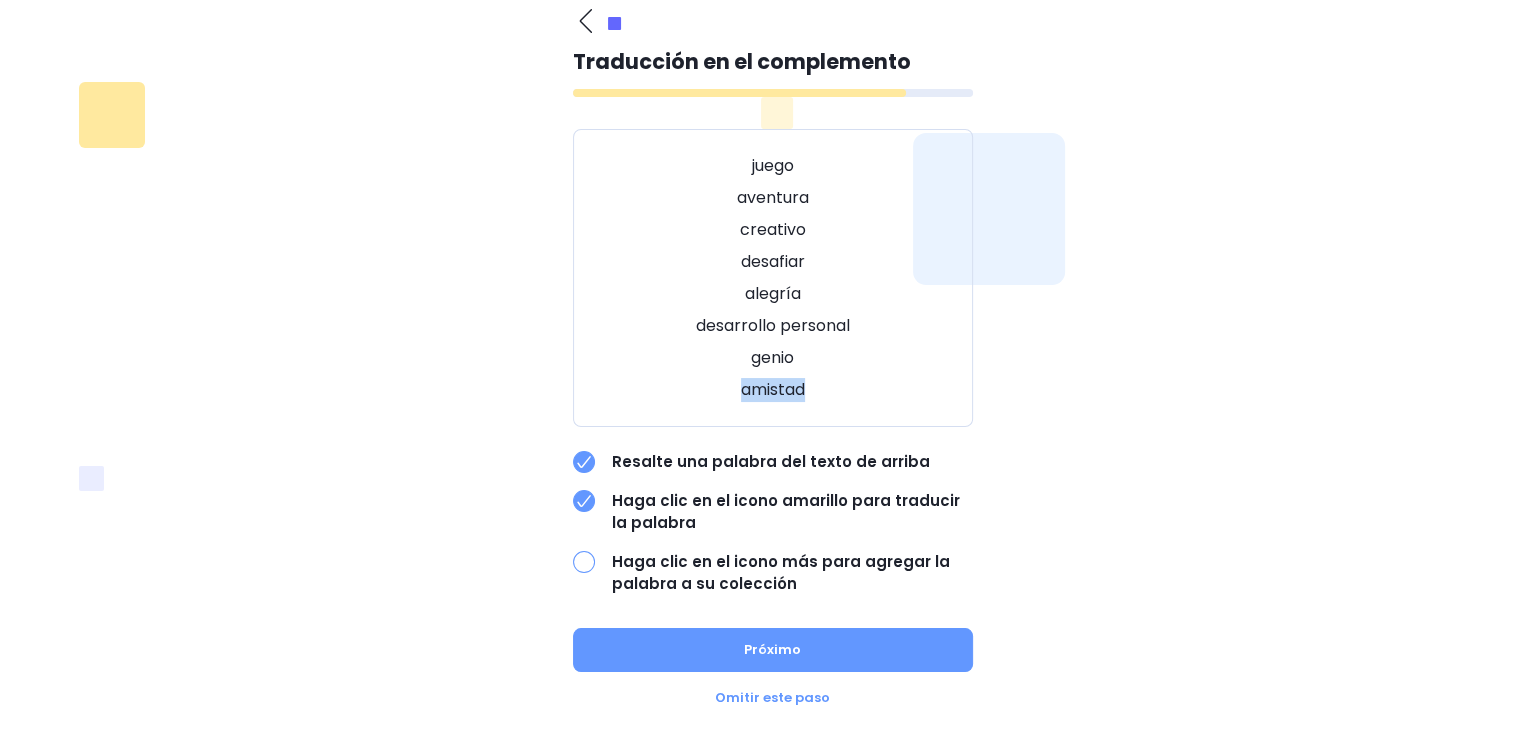 drag, startPoint x: 739, startPoint y: 389, endPoint x: 854, endPoint y: 385, distance: 115.06954 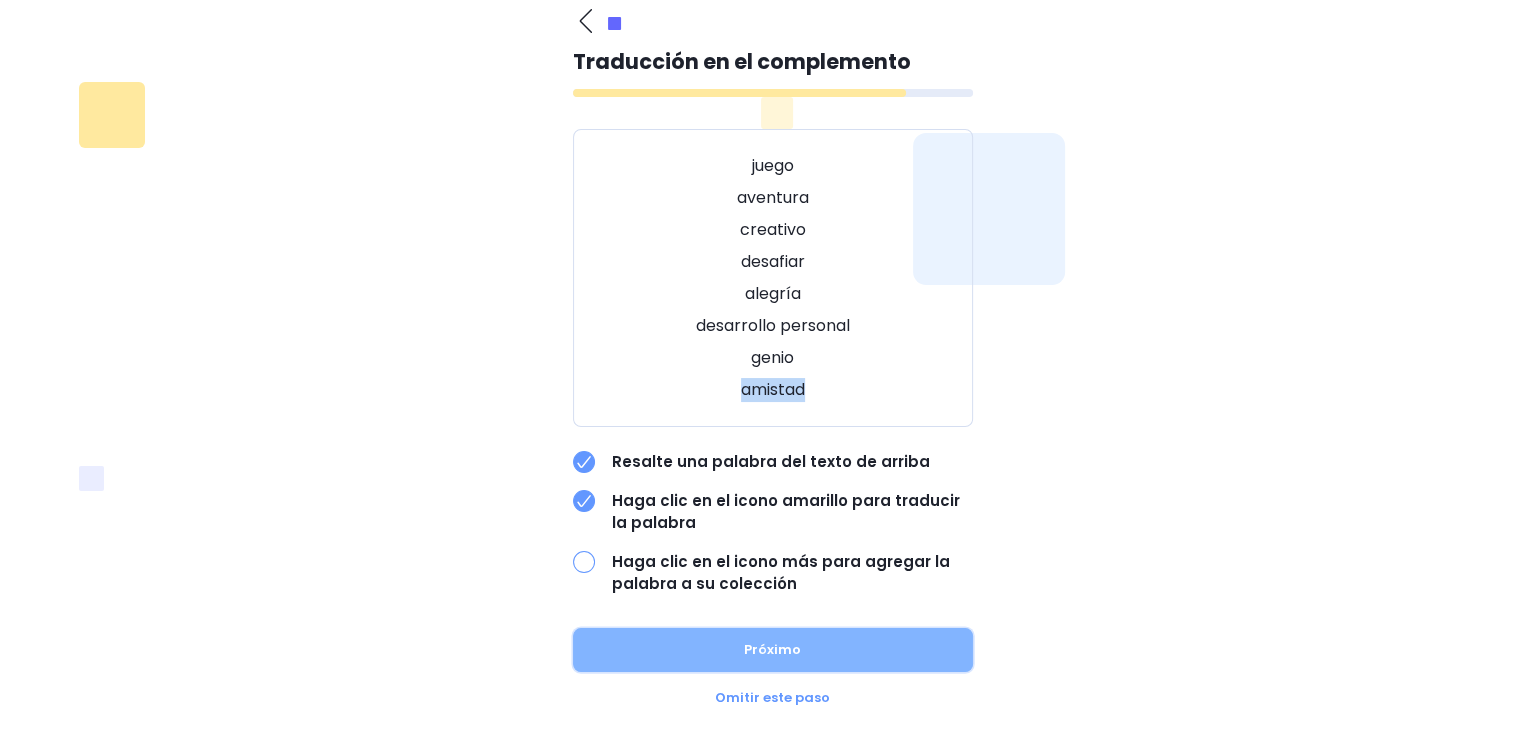 click on "Próximo" at bounding box center (773, 650) 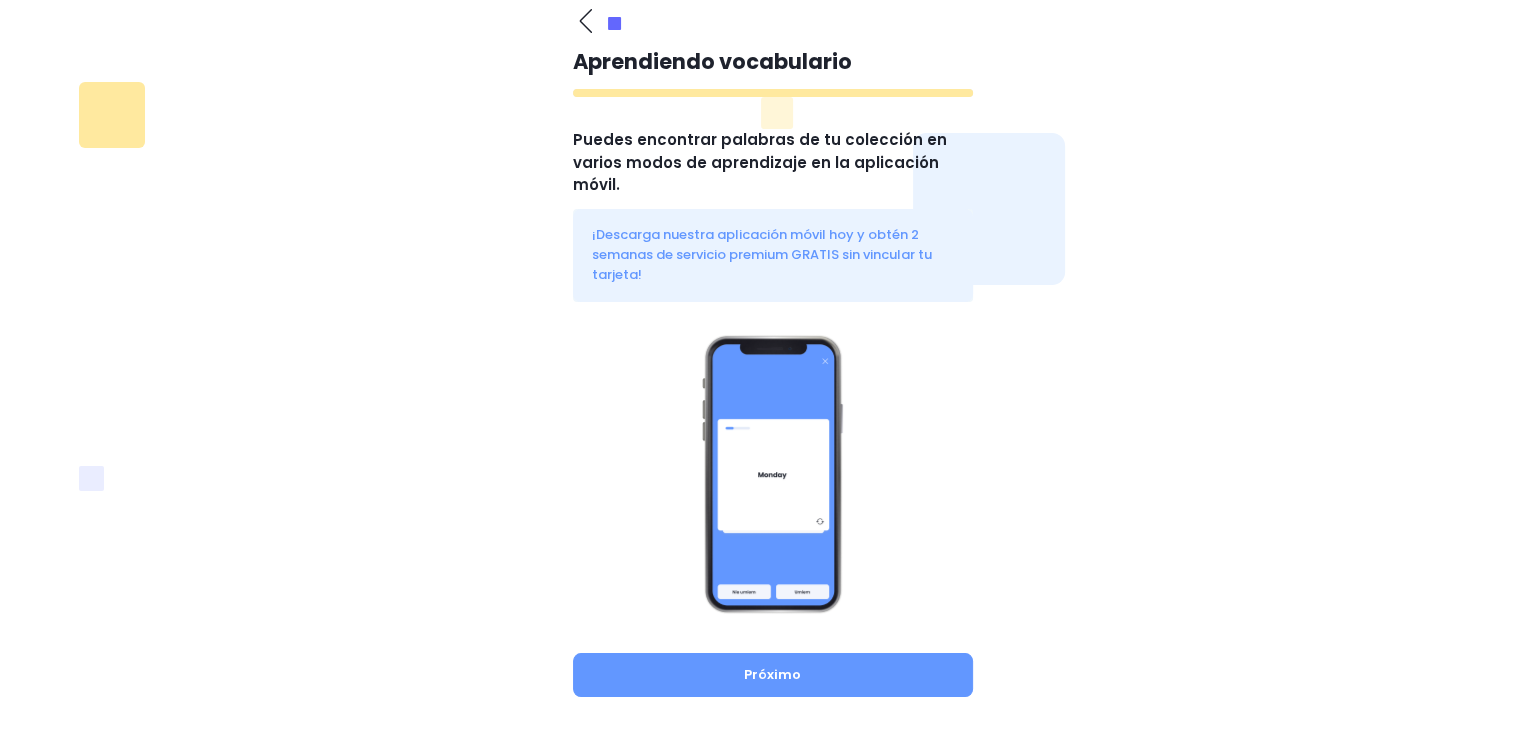 scroll, scrollTop: 88, scrollLeft: 0, axis: vertical 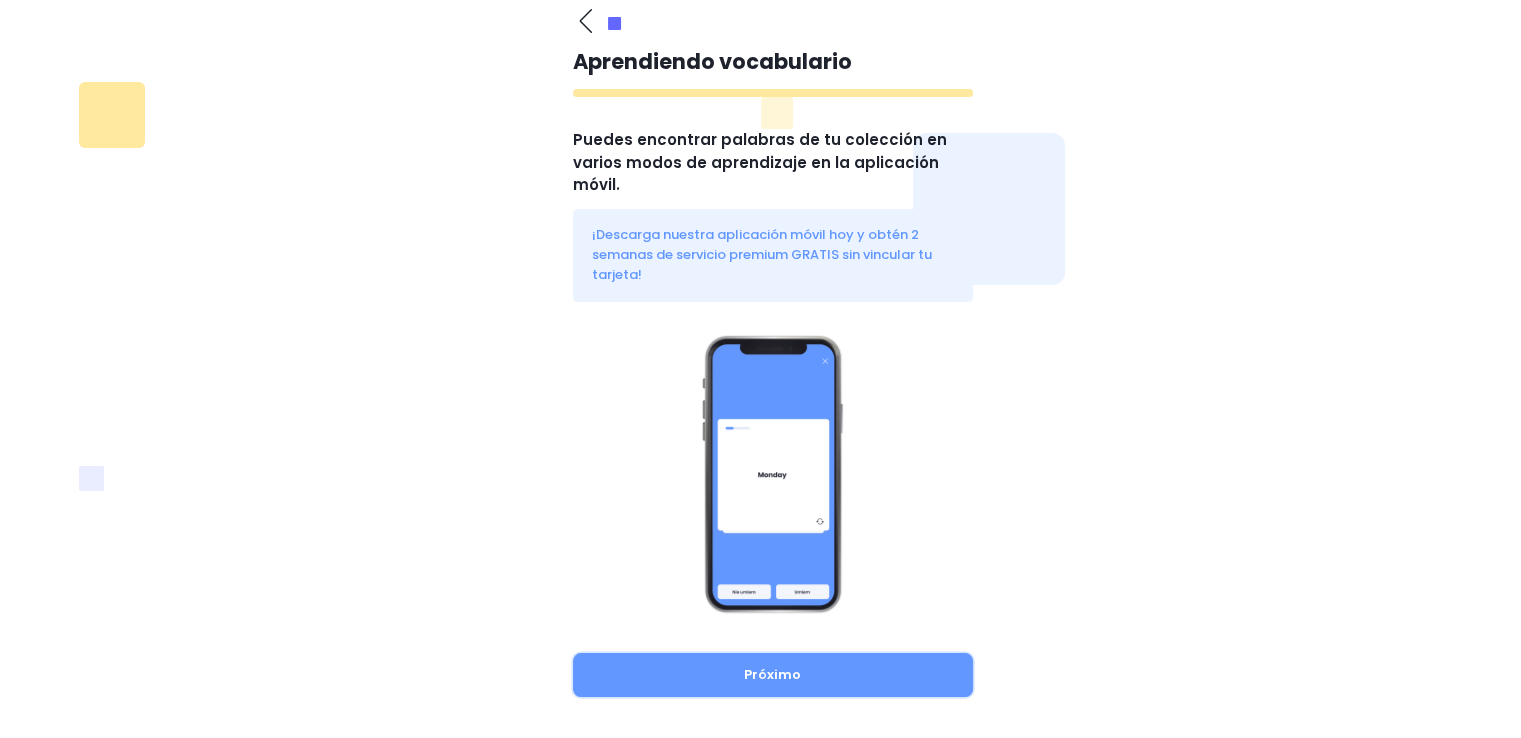 click on "Próximo" at bounding box center [773, 675] 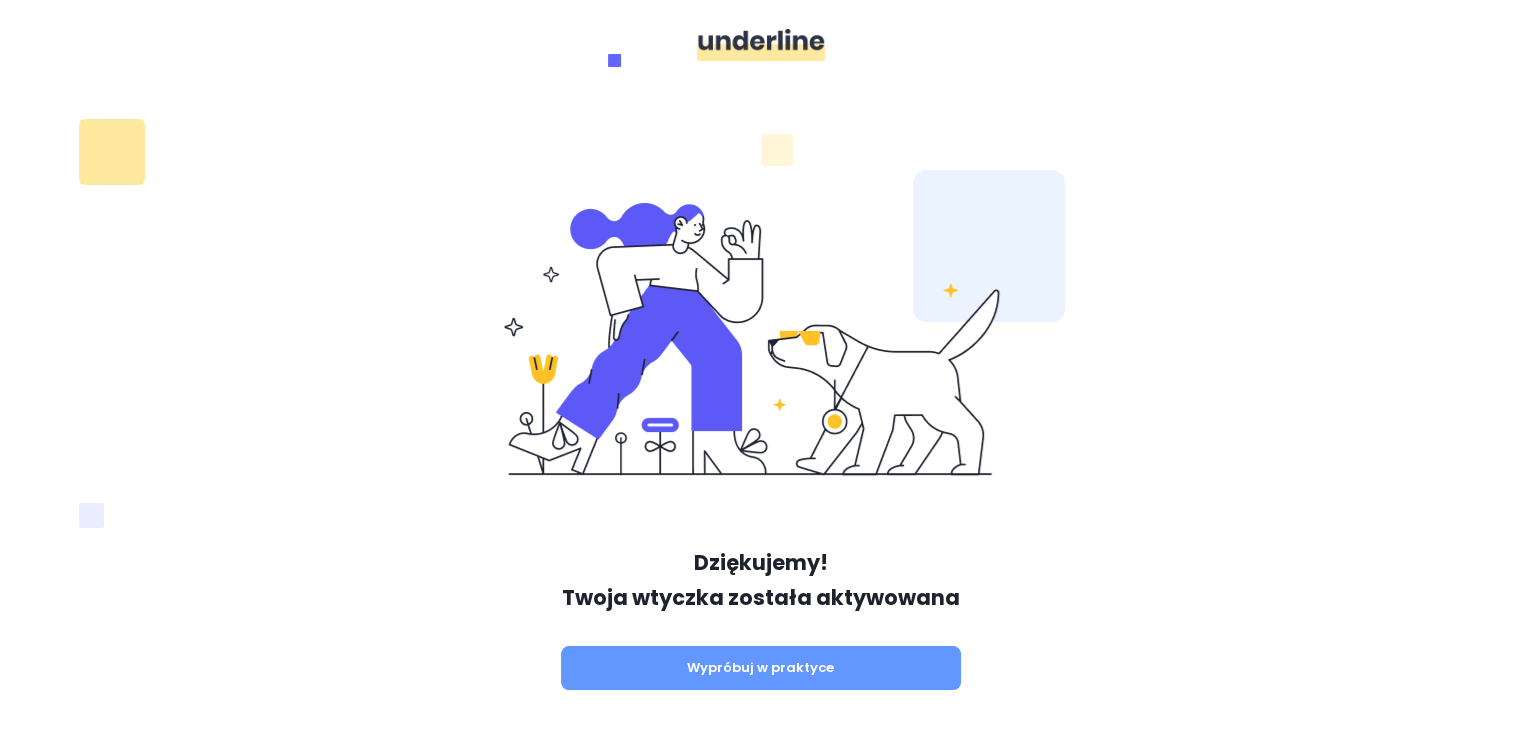scroll, scrollTop: 0, scrollLeft: 0, axis: both 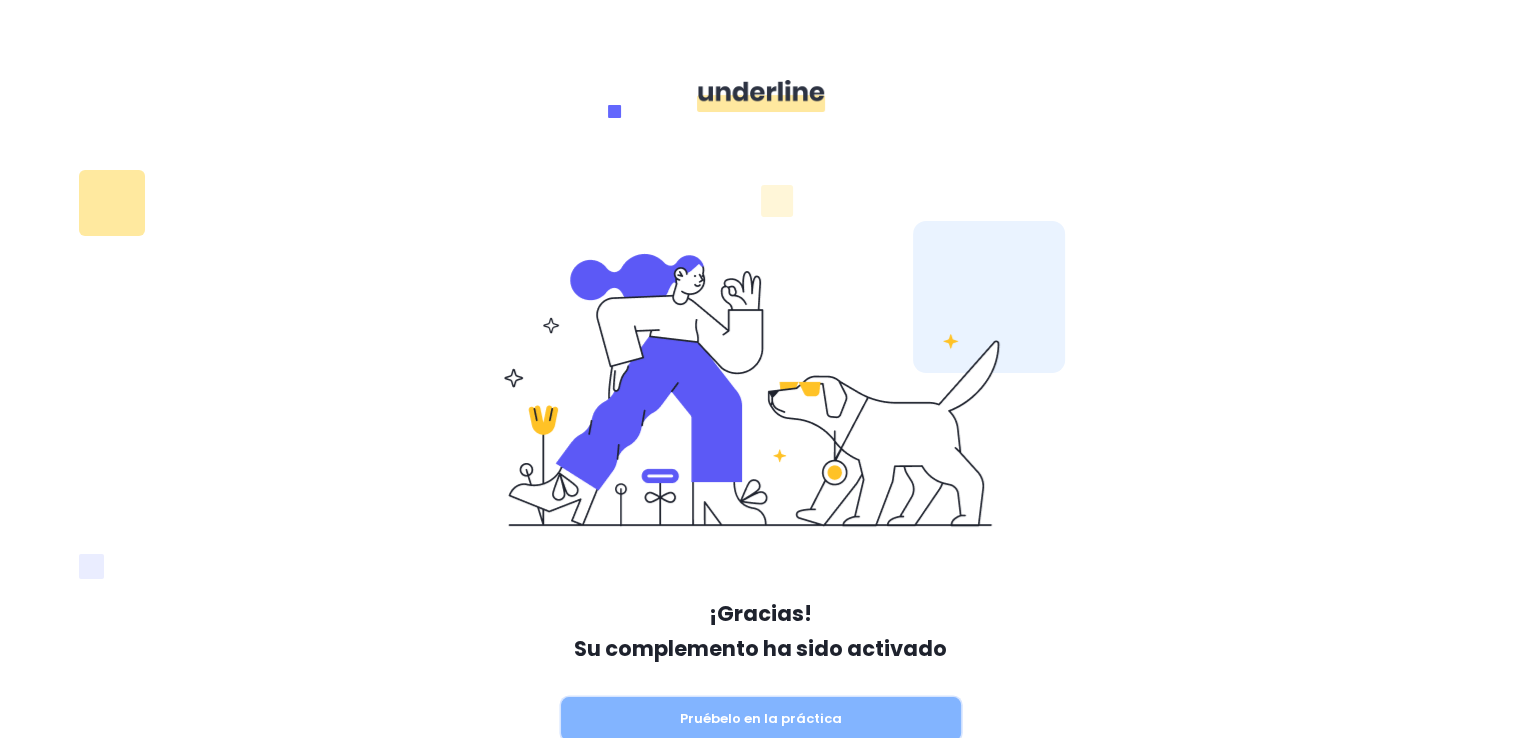 click on "Pruébelo en la práctica" at bounding box center [761, 718] 